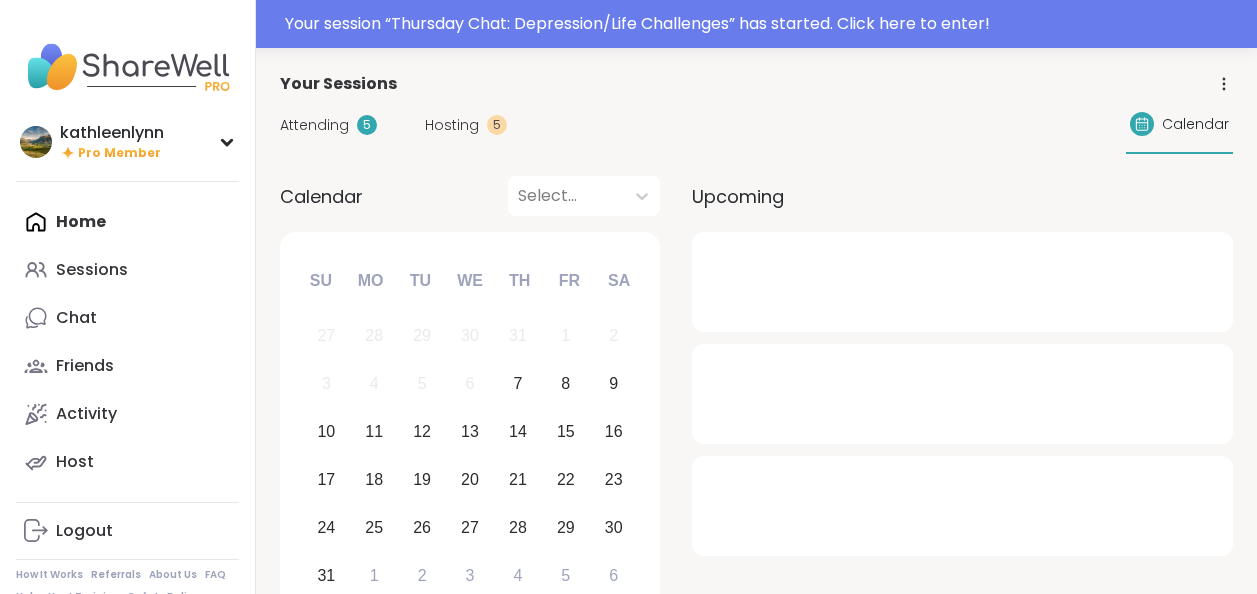 scroll, scrollTop: 0, scrollLeft: 0, axis: both 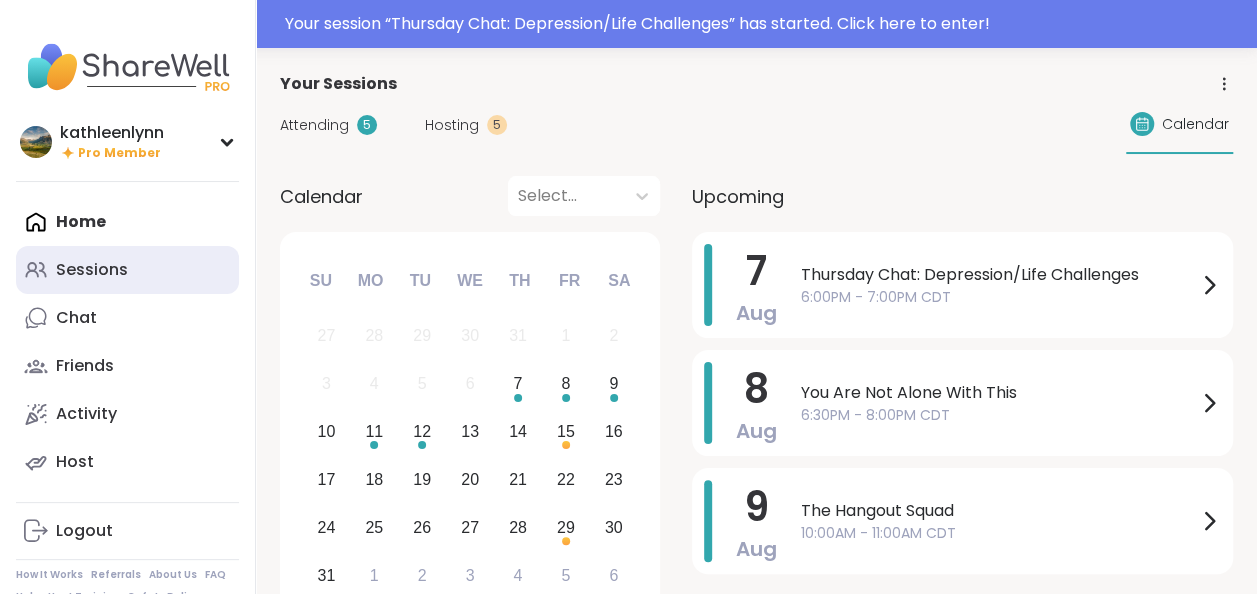 click on "Sessions" at bounding box center (92, 270) 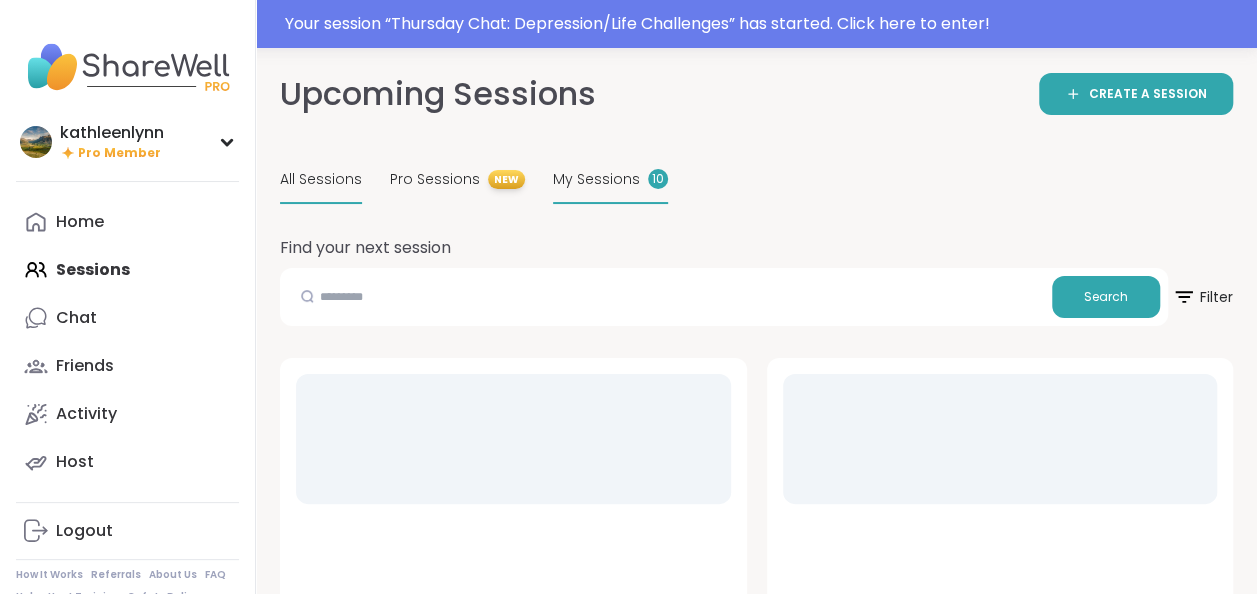 click on "My Sessions" at bounding box center (596, 179) 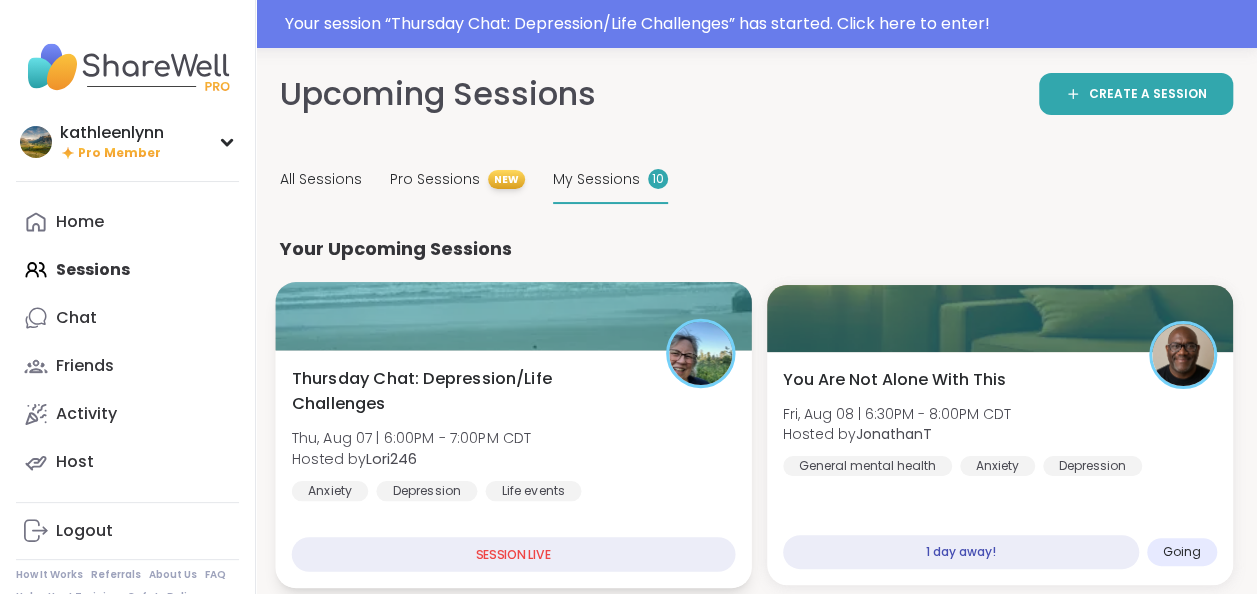 click at bounding box center [513, 316] 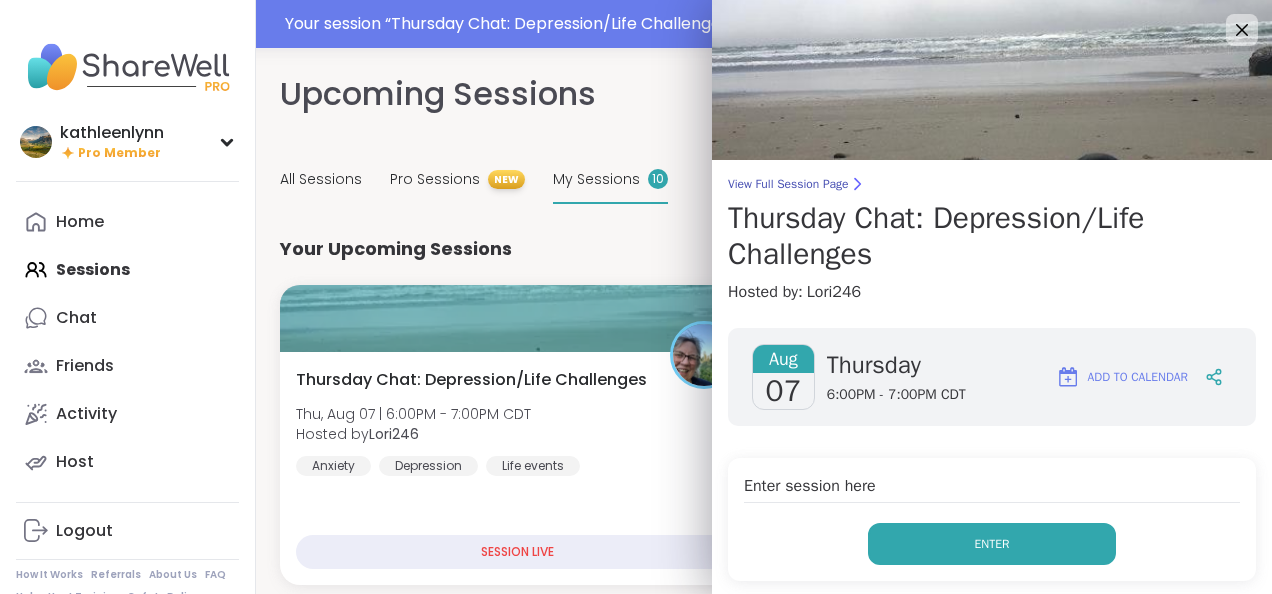 click on "Enter" at bounding box center (992, 544) 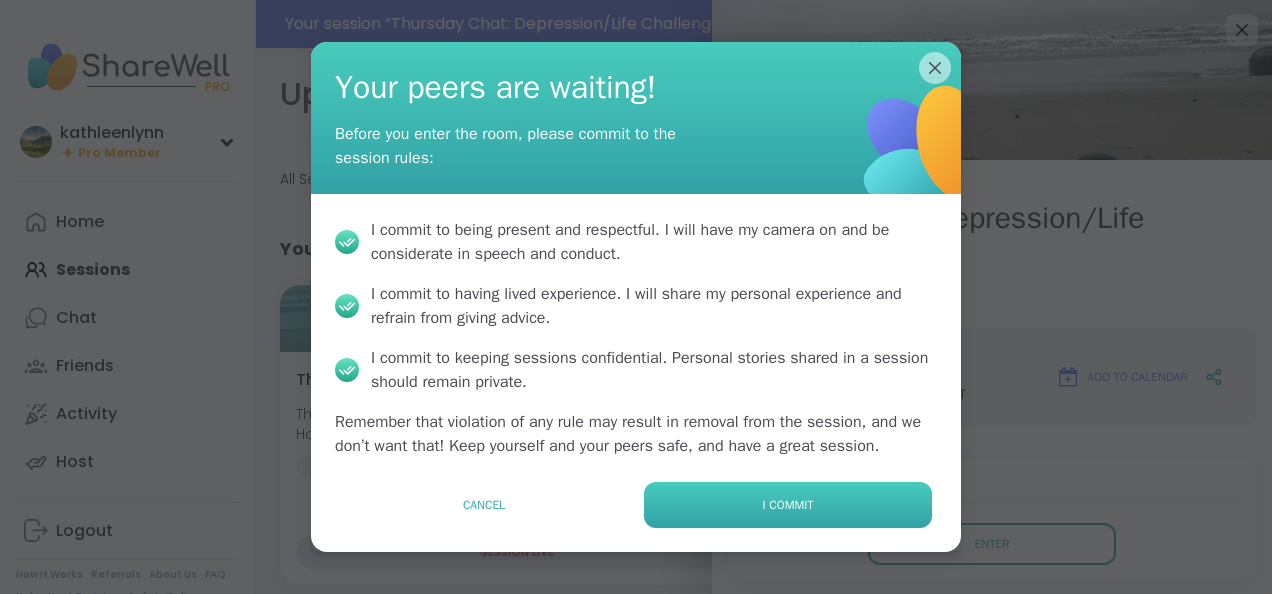 click on "I commit" at bounding box center (788, 505) 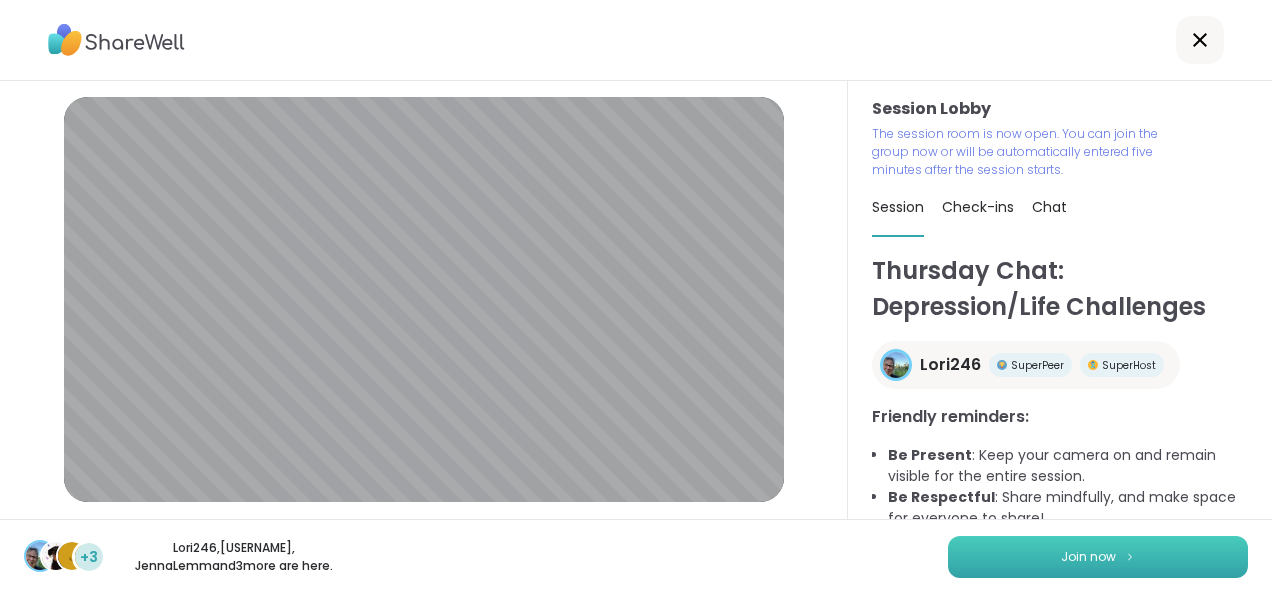 click on "Join now" at bounding box center [1088, 557] 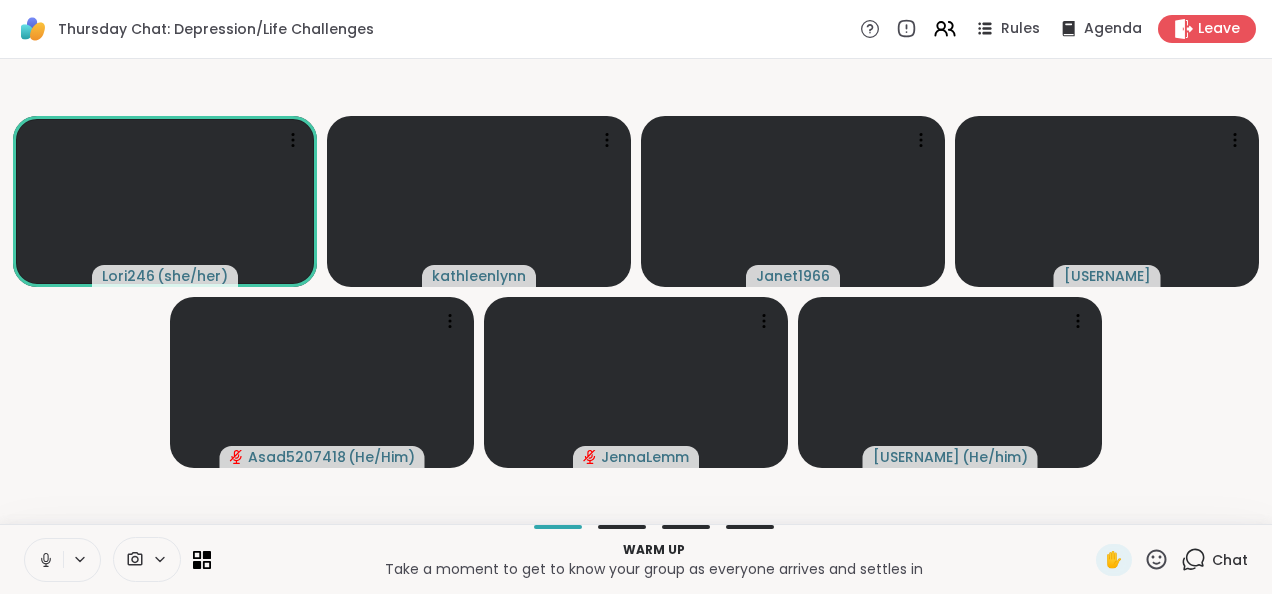 click 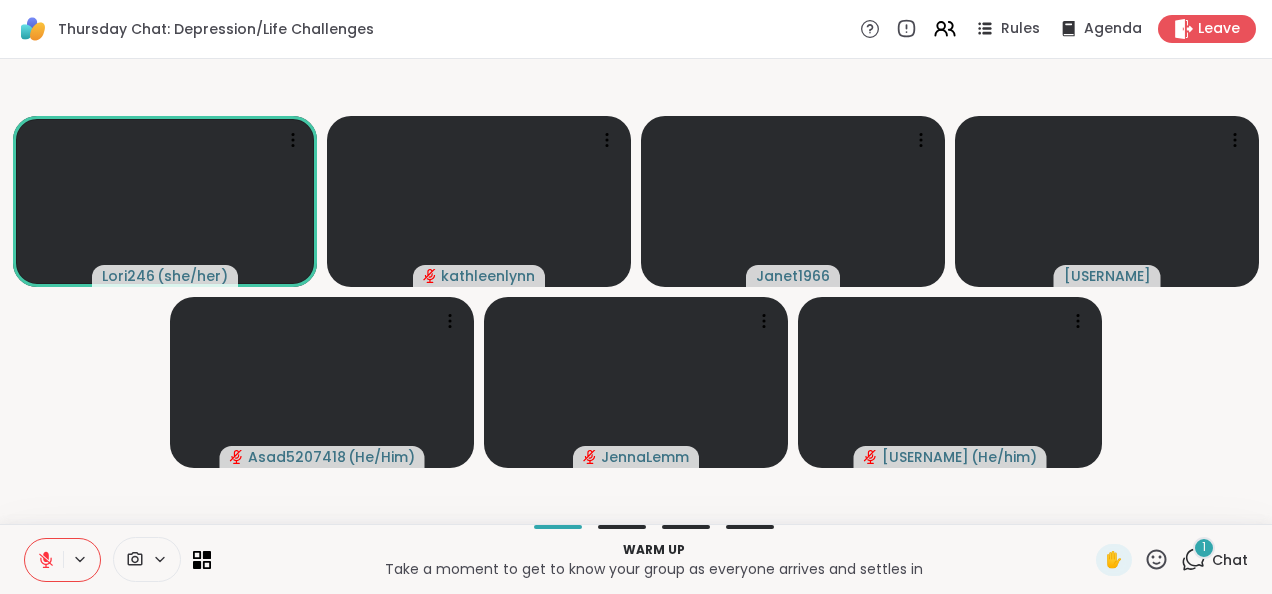 click on "1" at bounding box center [1204, 547] 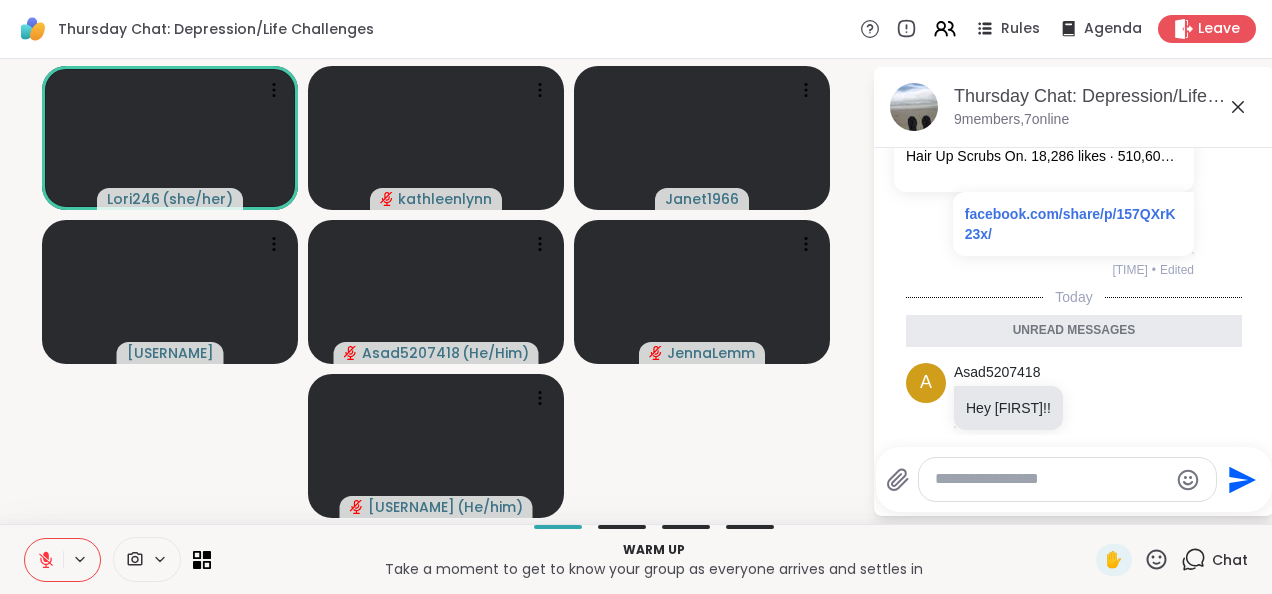 scroll, scrollTop: 377, scrollLeft: 0, axis: vertical 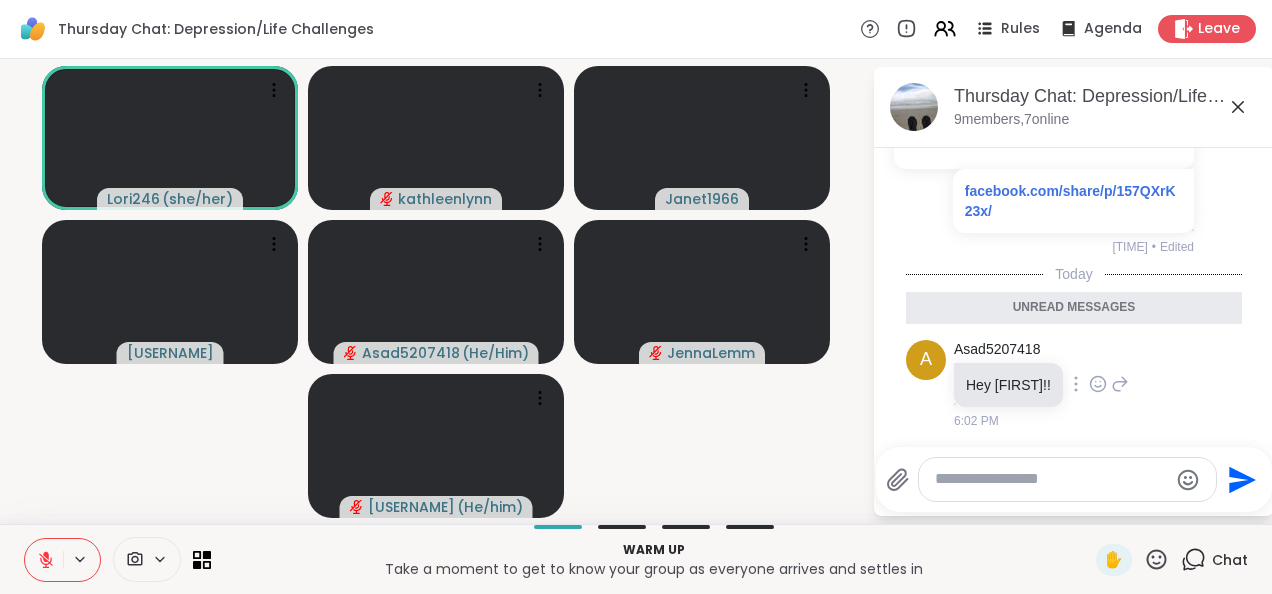 click 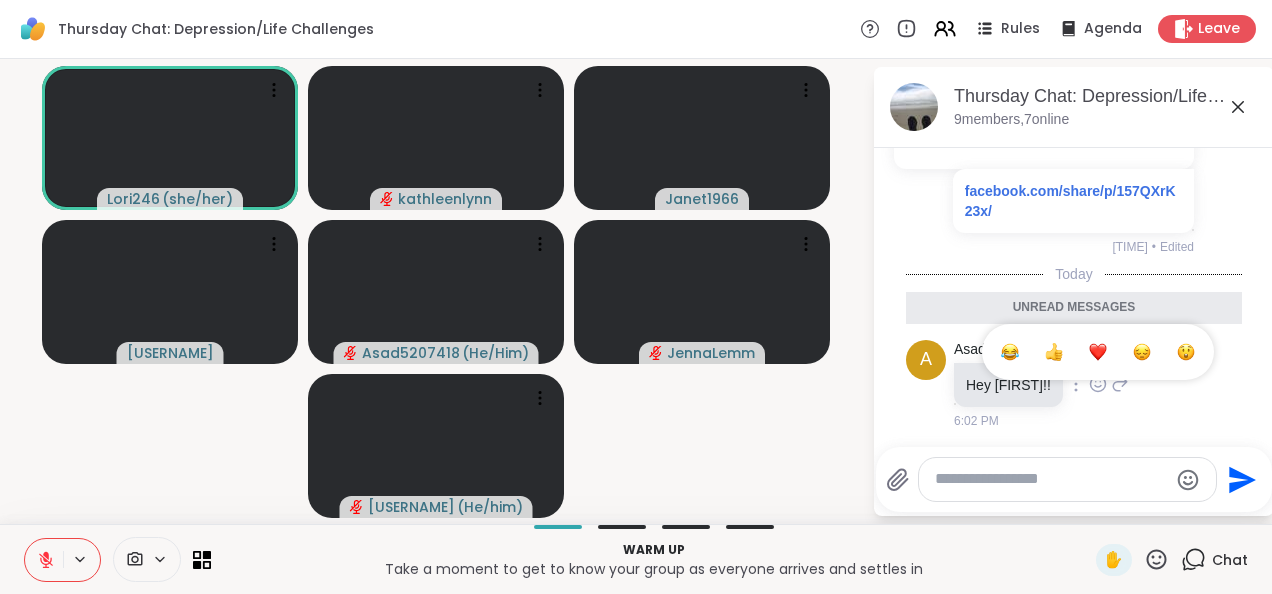 click at bounding box center [1054, 352] 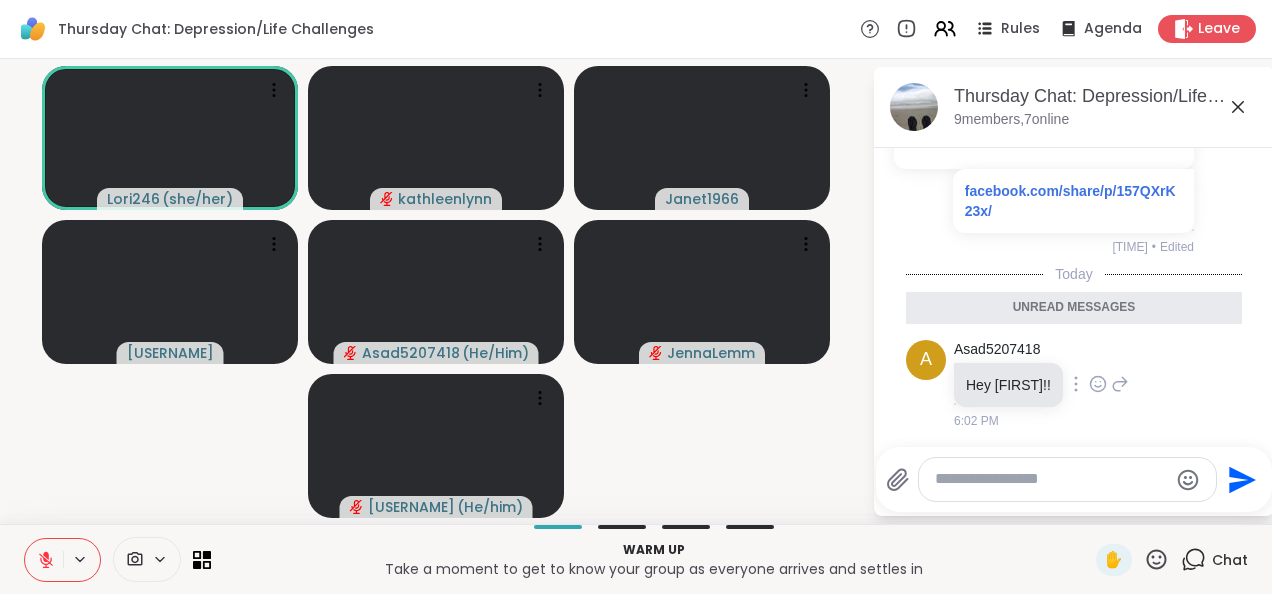 scroll, scrollTop: 406, scrollLeft: 0, axis: vertical 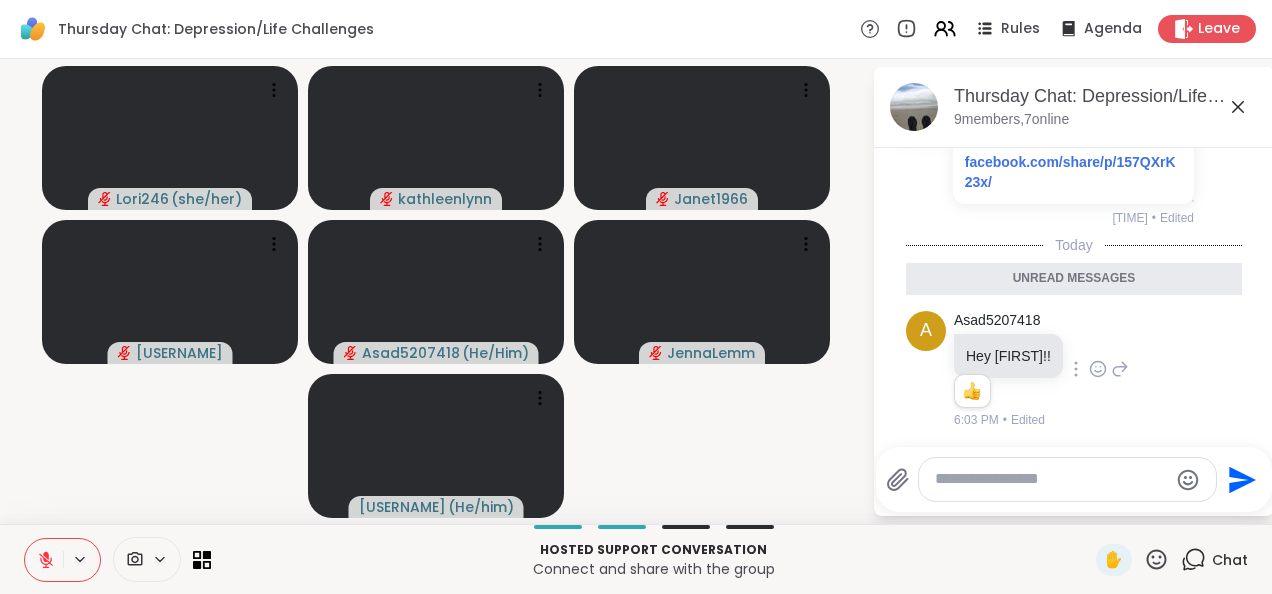 click 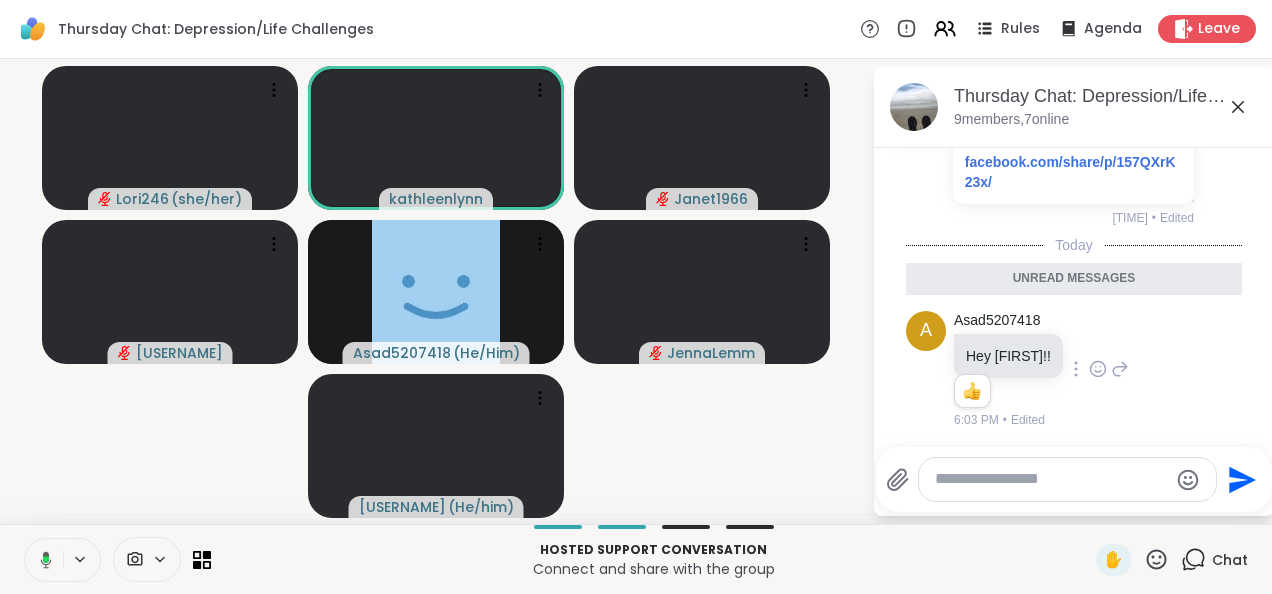 click at bounding box center [42, 560] 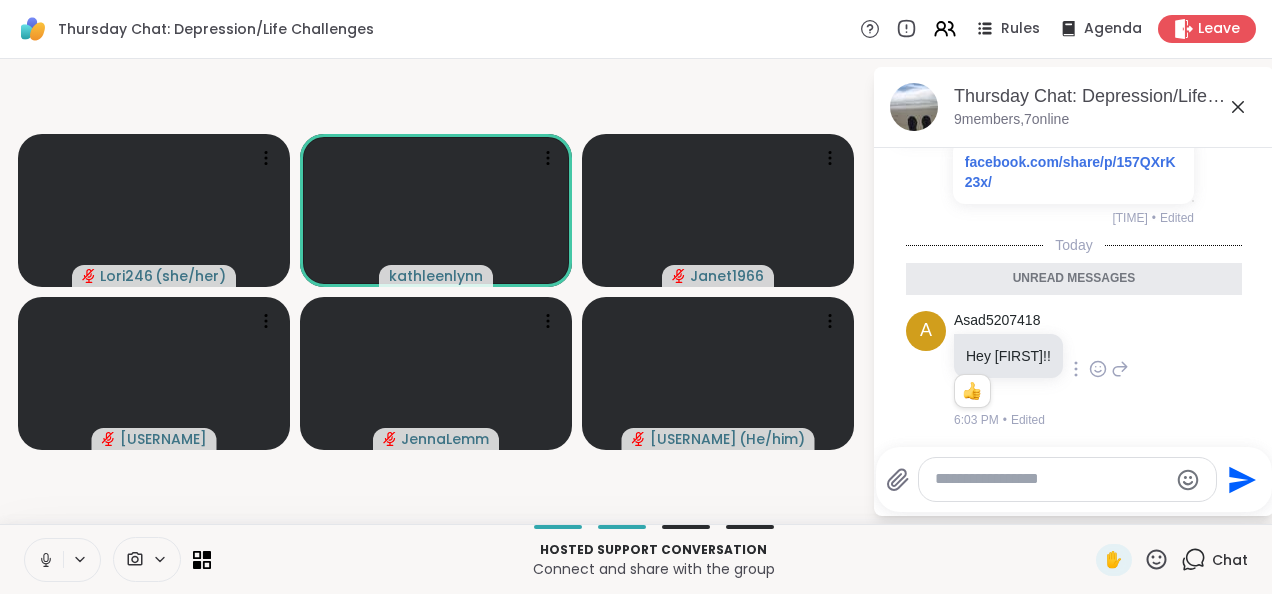 click 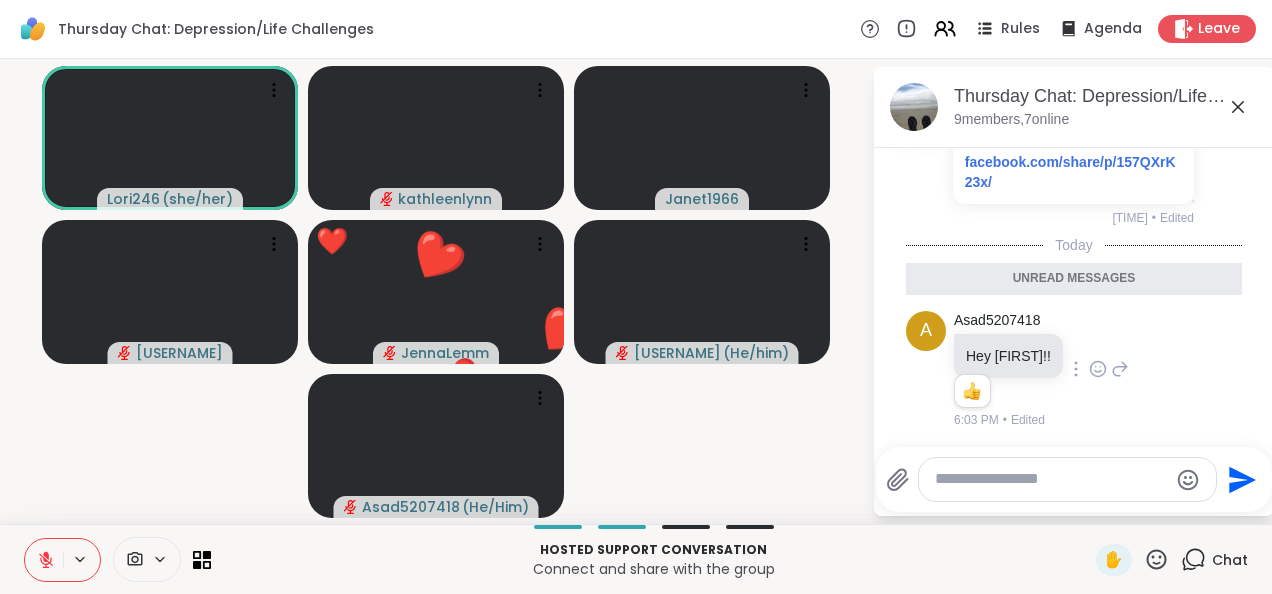 click 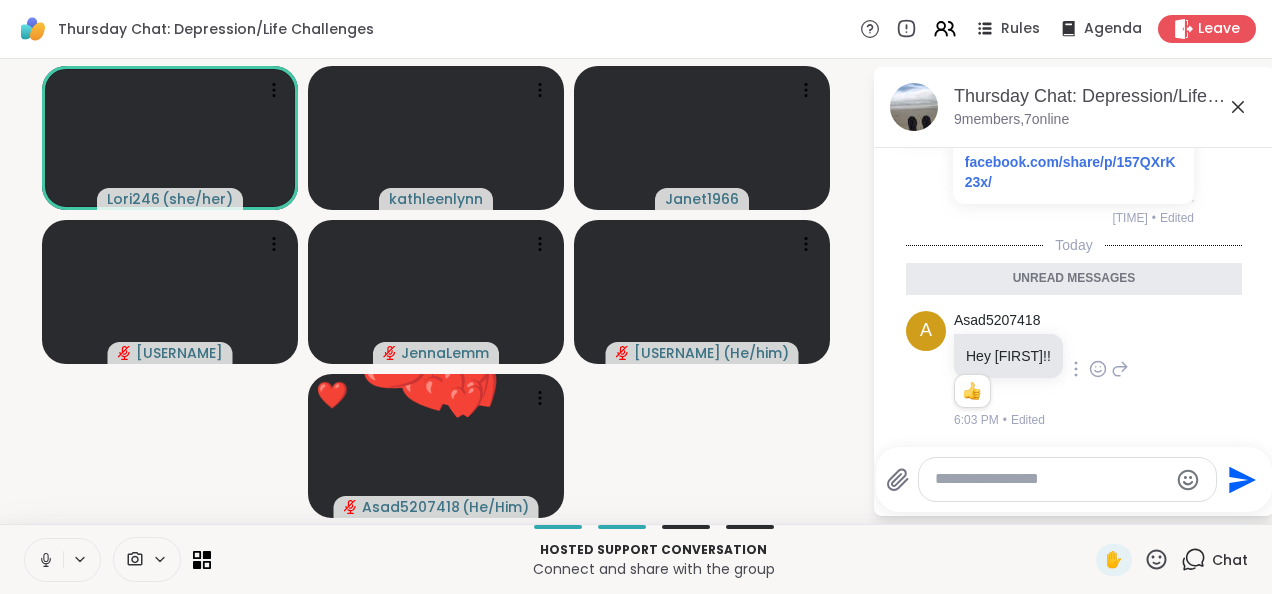 click 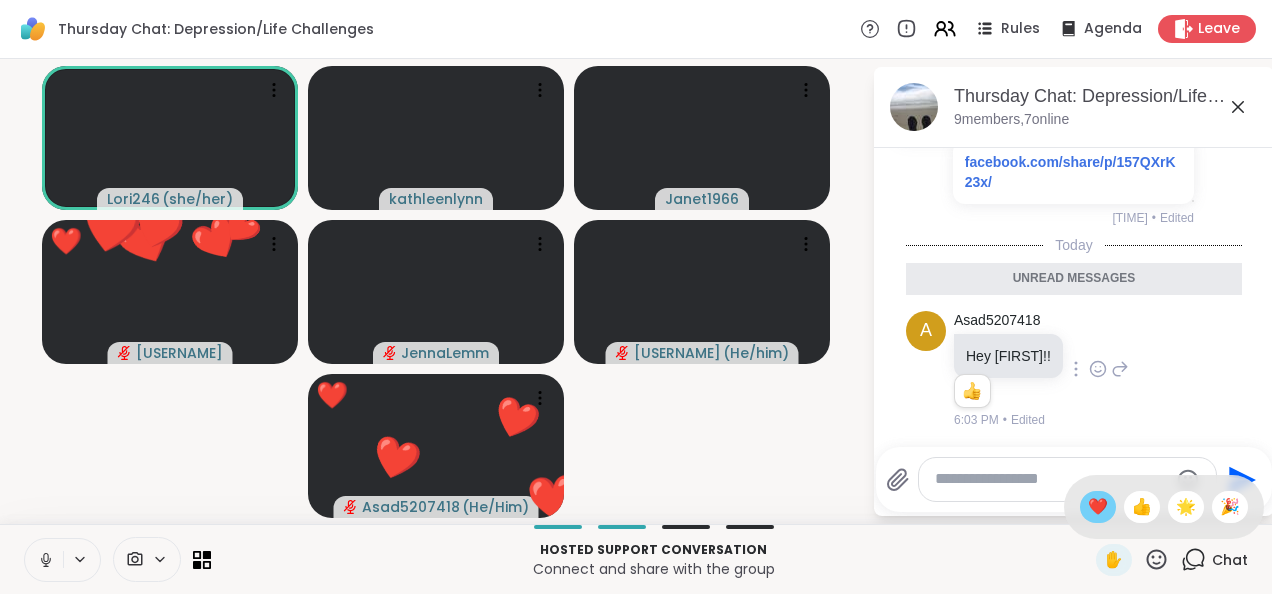 click on "❤️" at bounding box center [1098, 507] 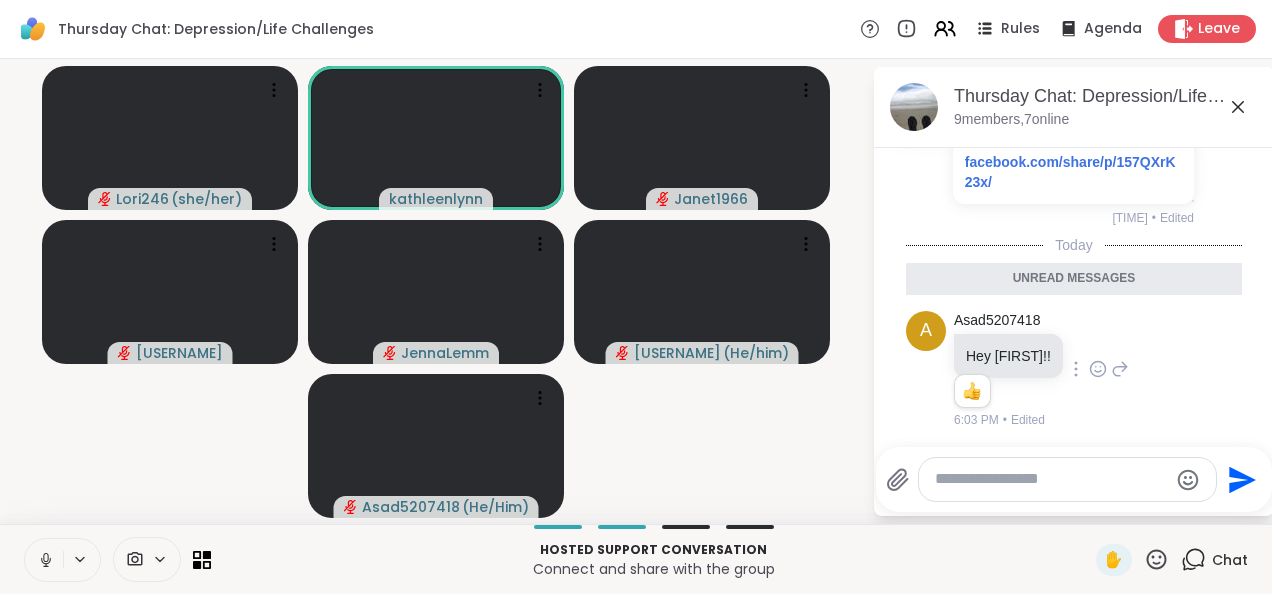 click 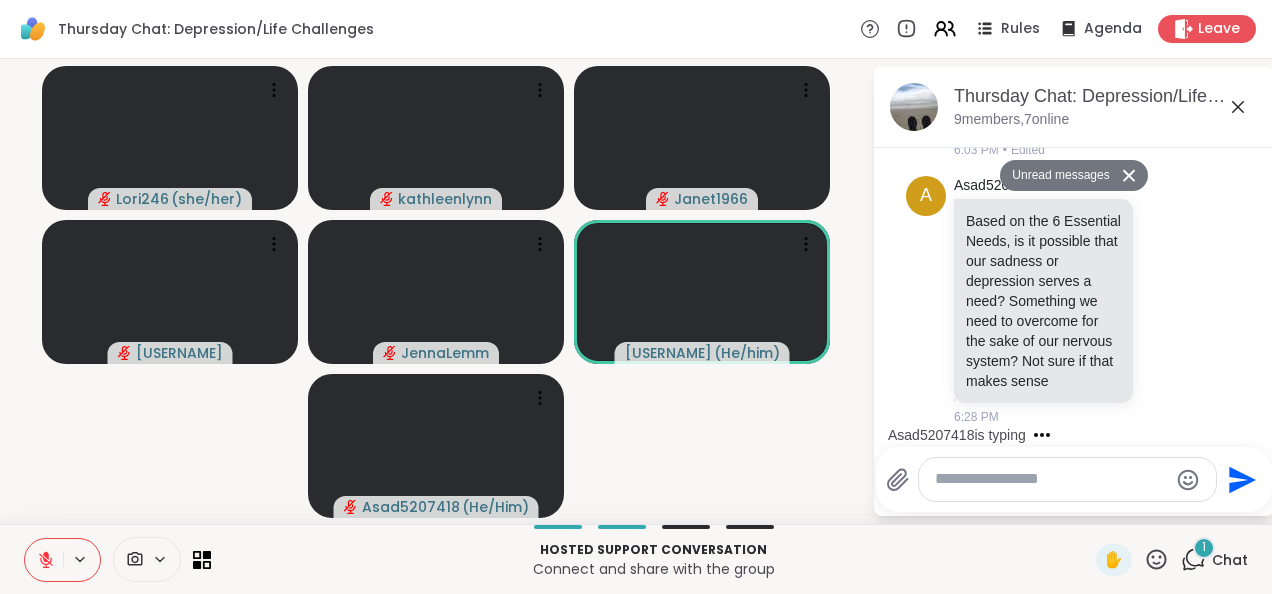 scroll, scrollTop: 664, scrollLeft: 0, axis: vertical 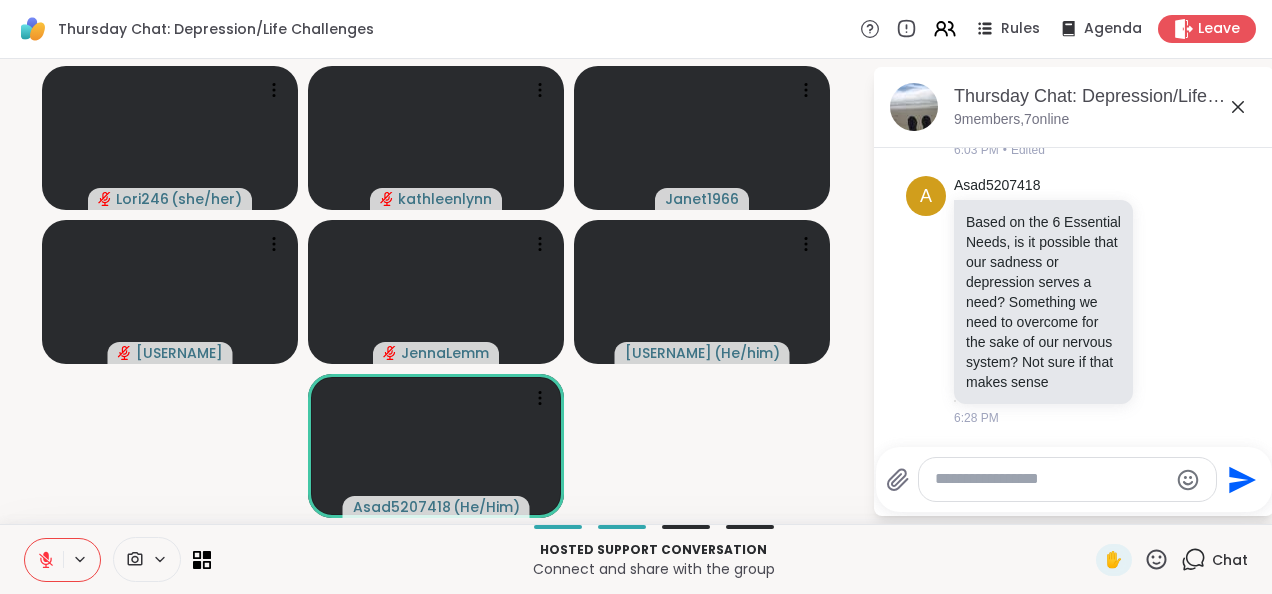 click 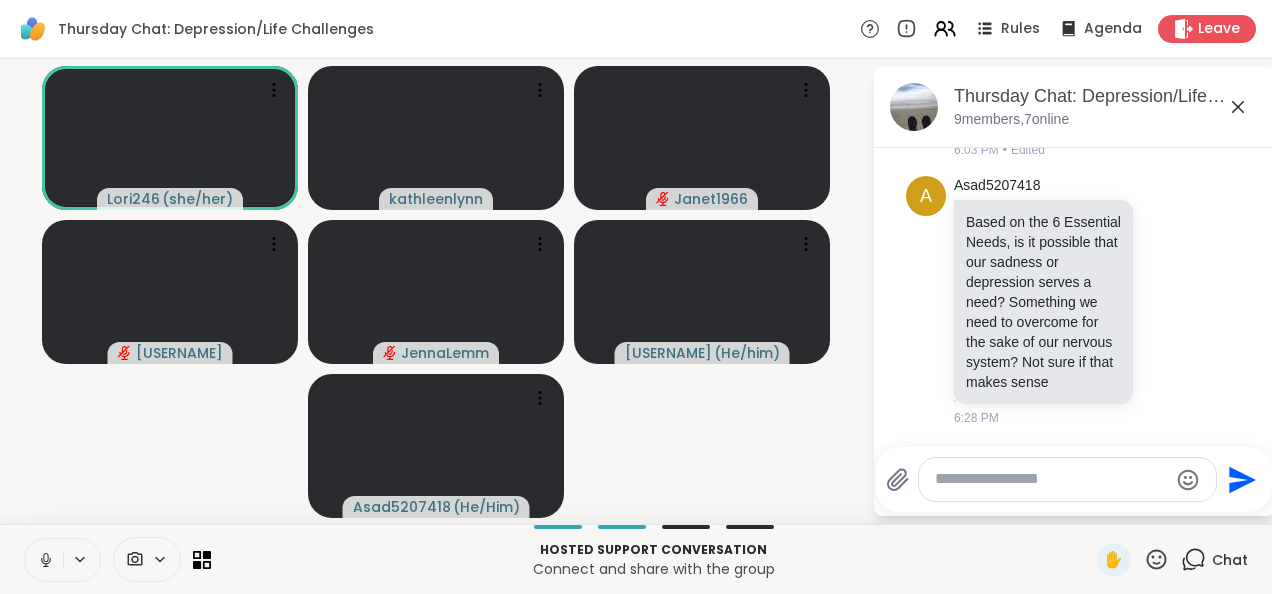click at bounding box center (44, 560) 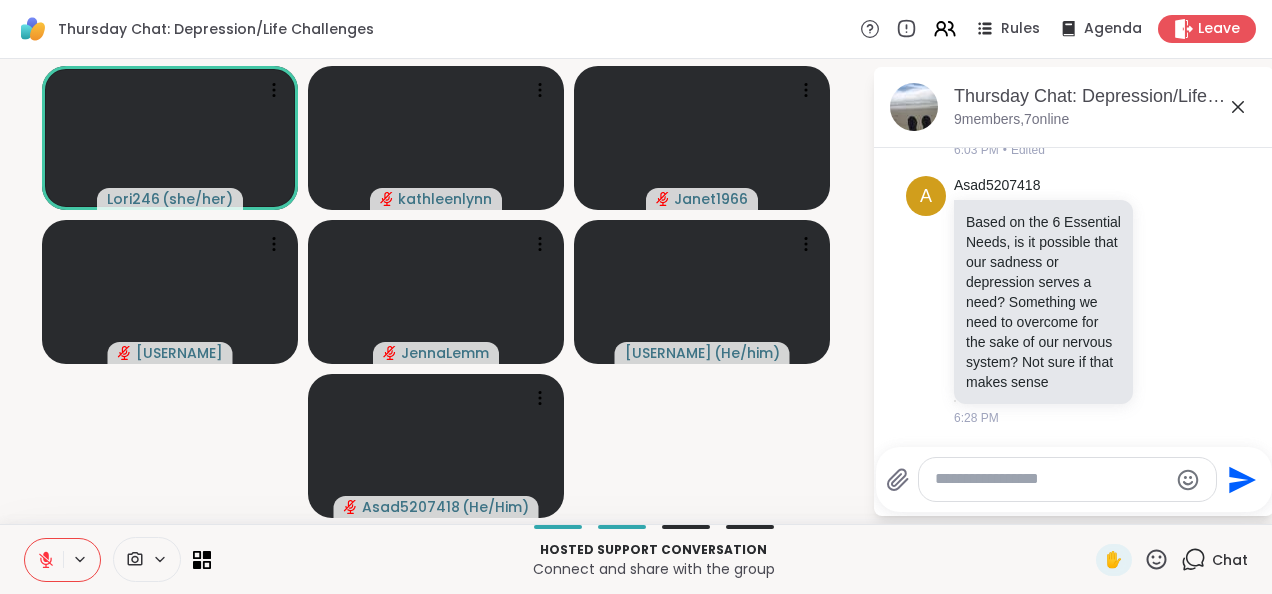 click at bounding box center [44, 560] 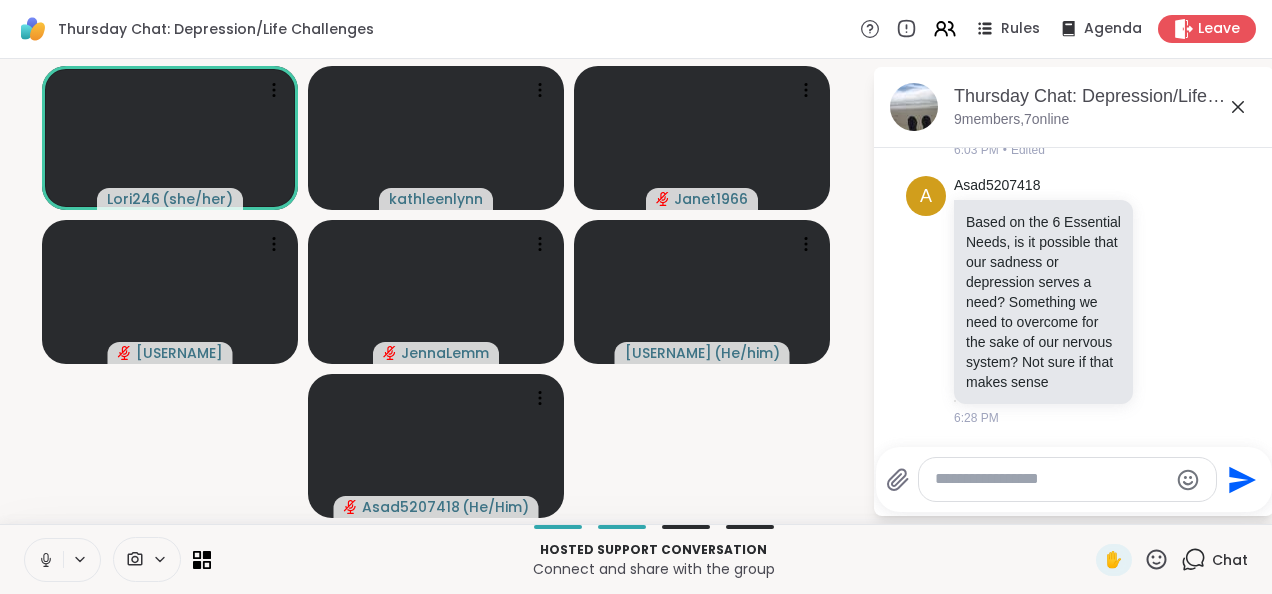 click 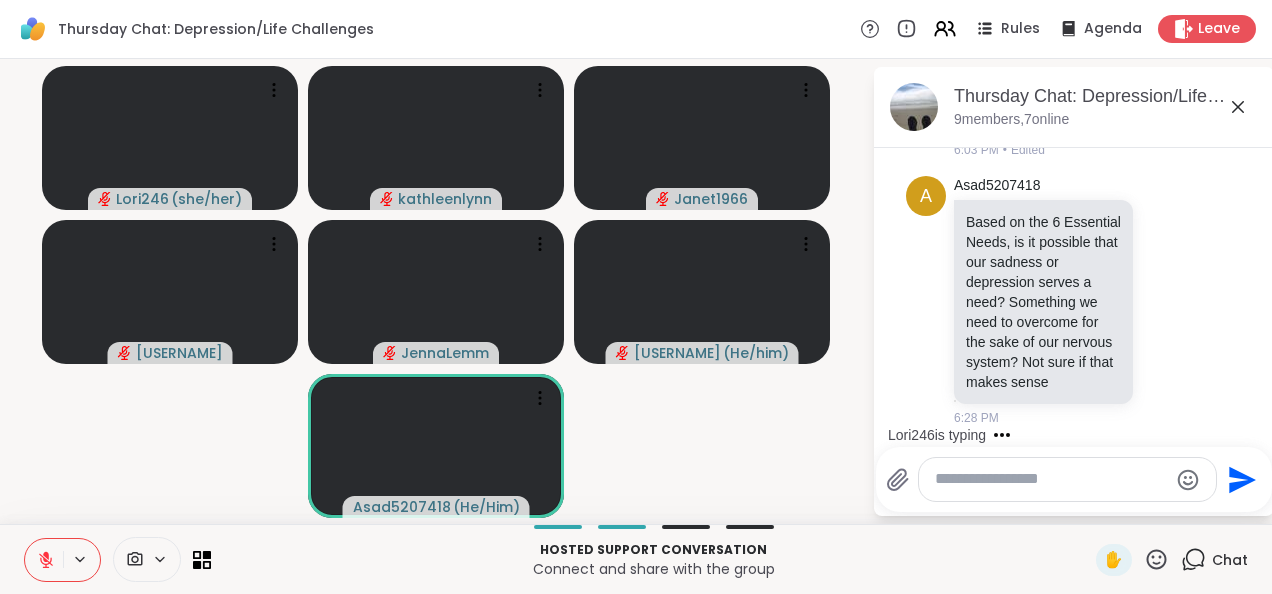 scroll, scrollTop: 790, scrollLeft: 0, axis: vertical 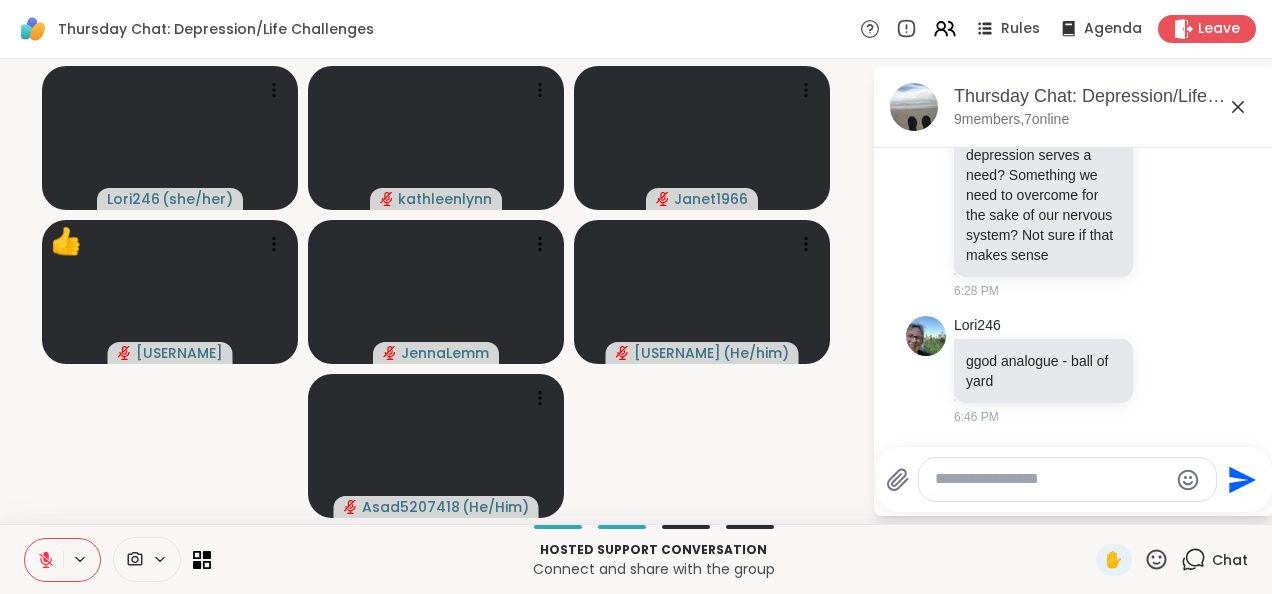 click 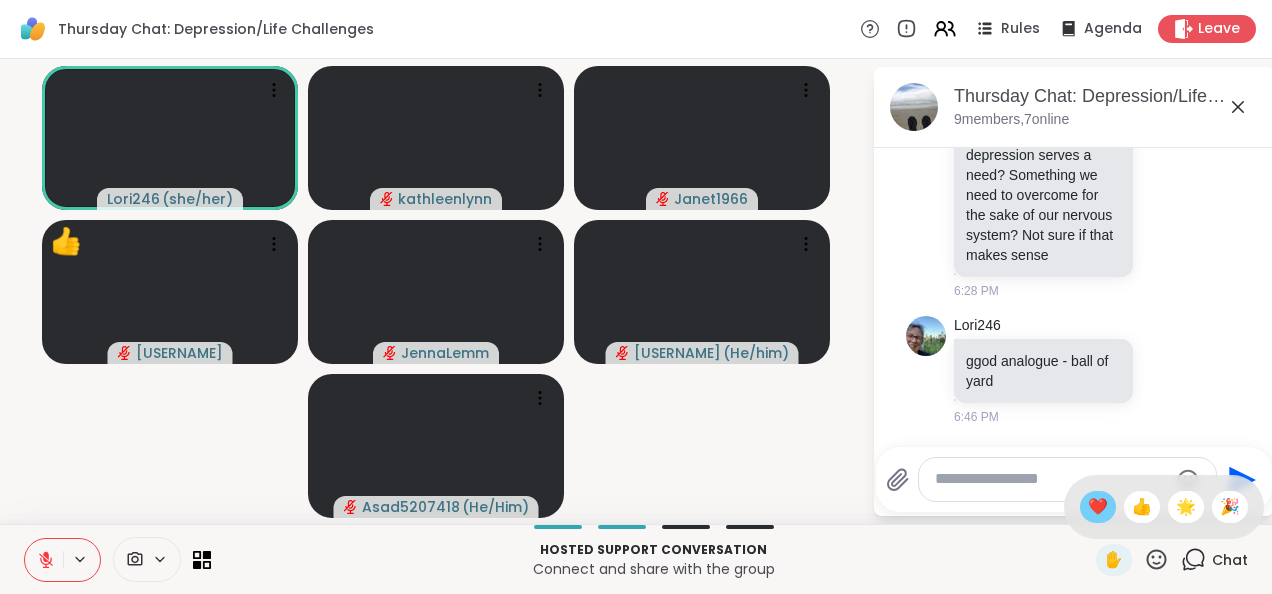 click on "❤️" at bounding box center [1098, 507] 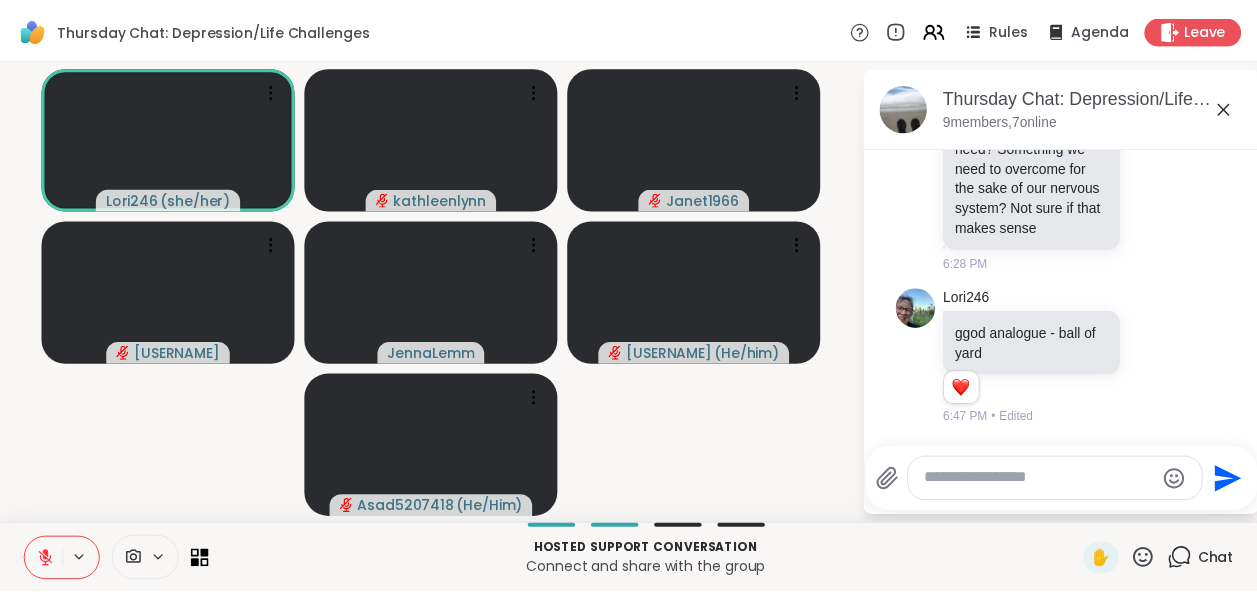 scroll, scrollTop: 818, scrollLeft: 0, axis: vertical 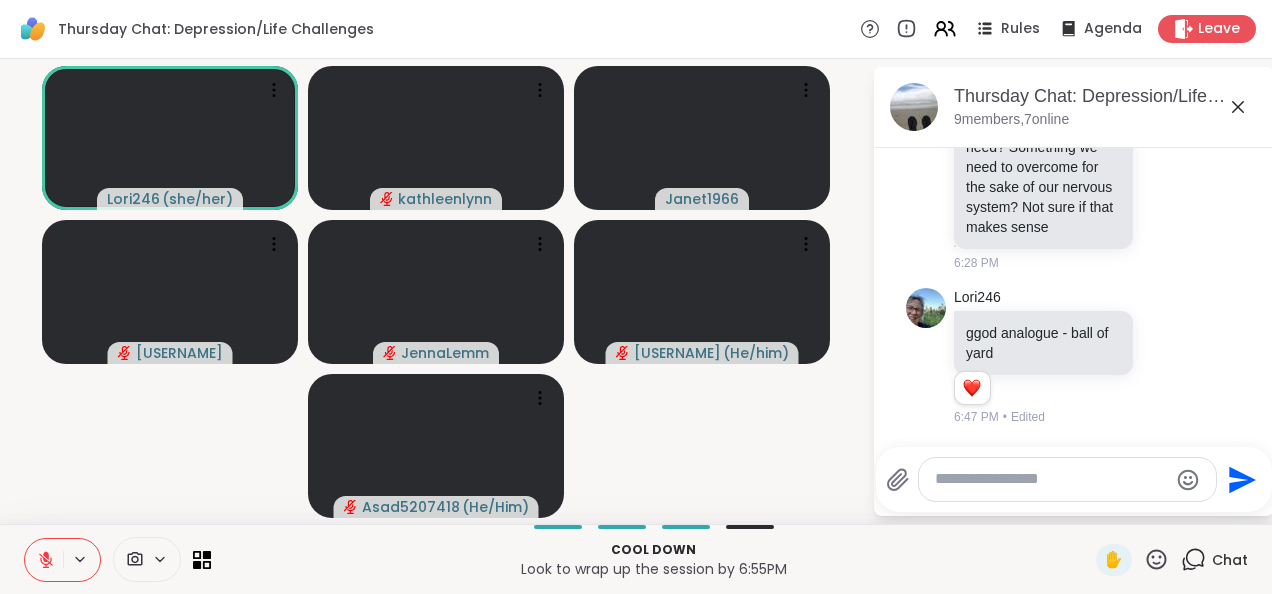 click at bounding box center (44, 560) 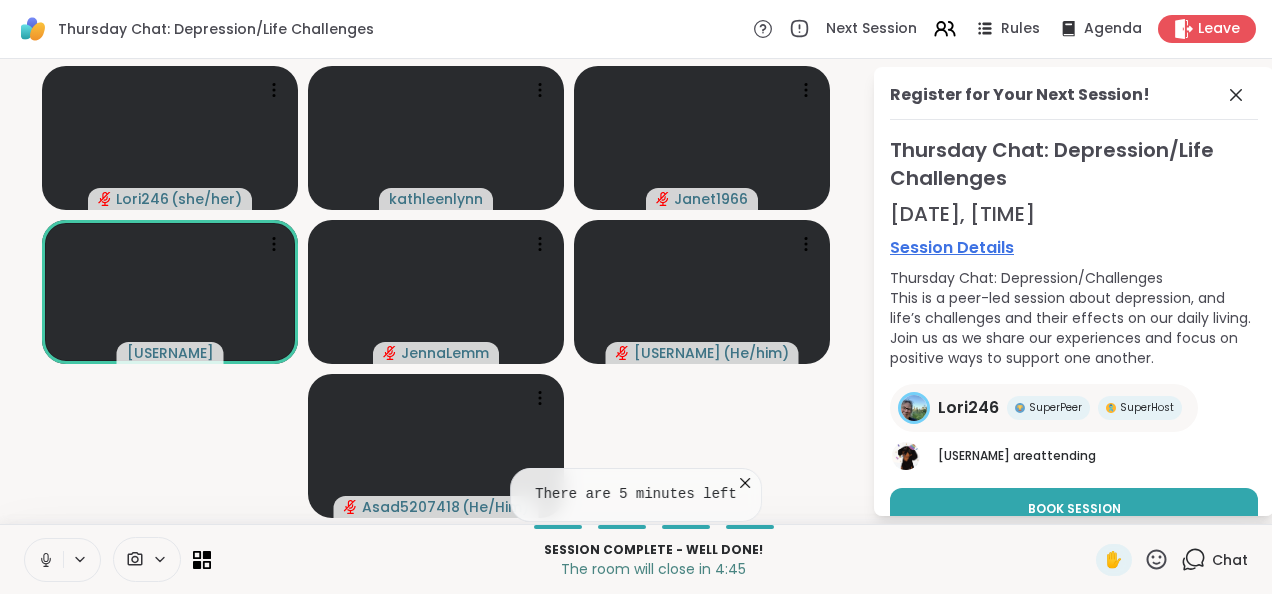 click 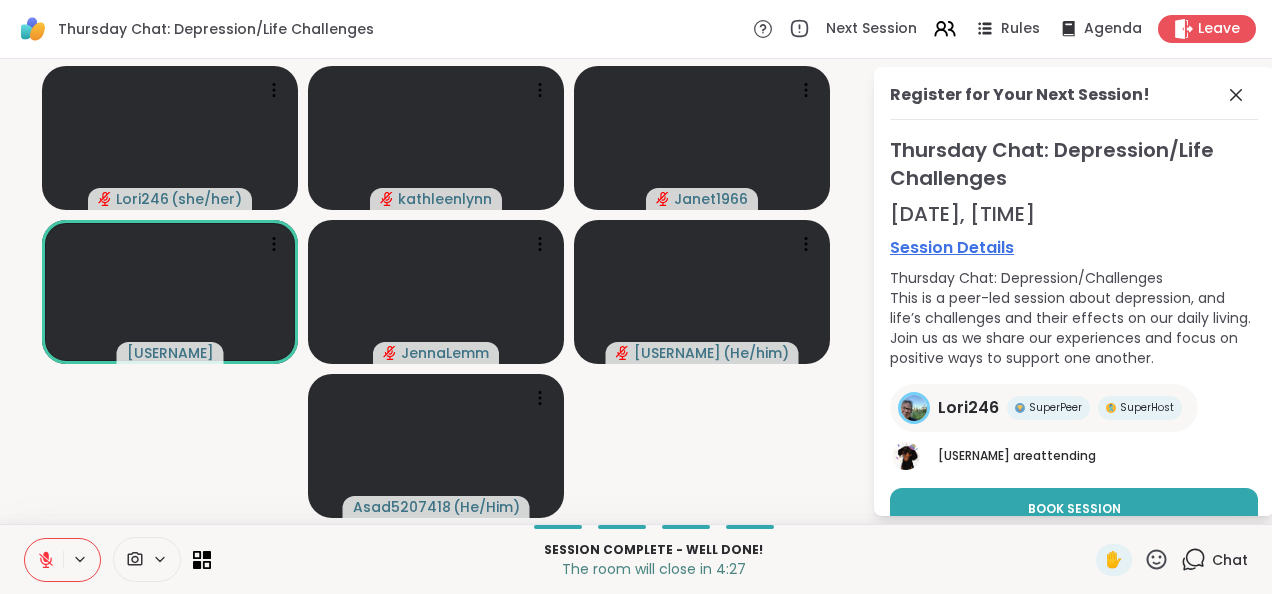 click 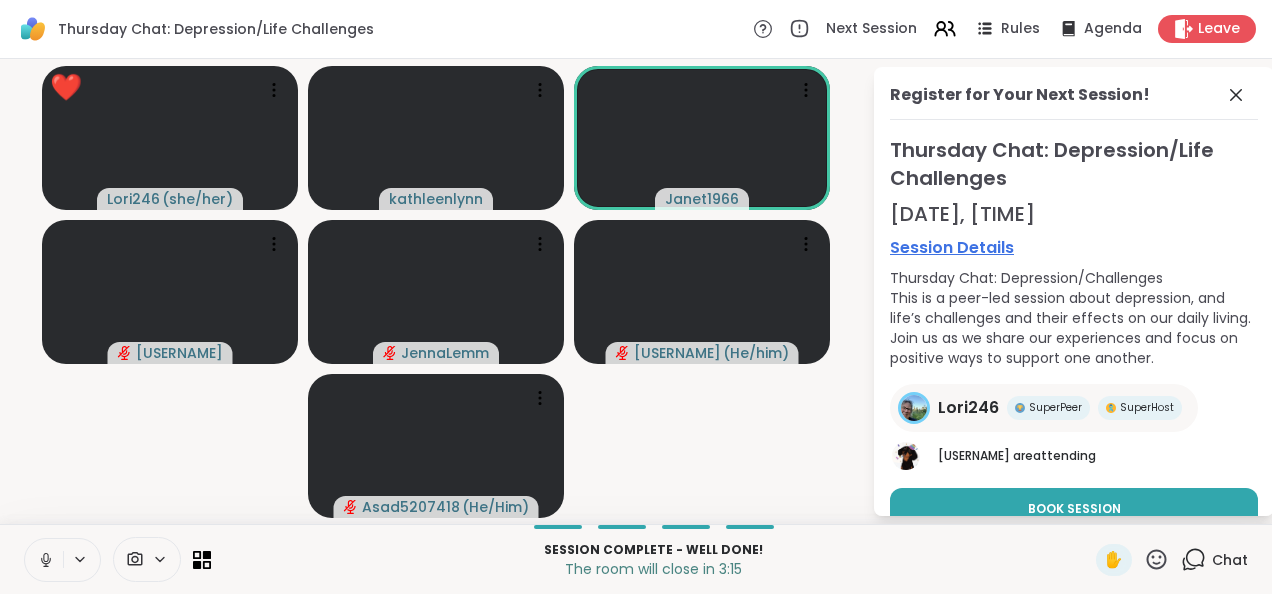 click 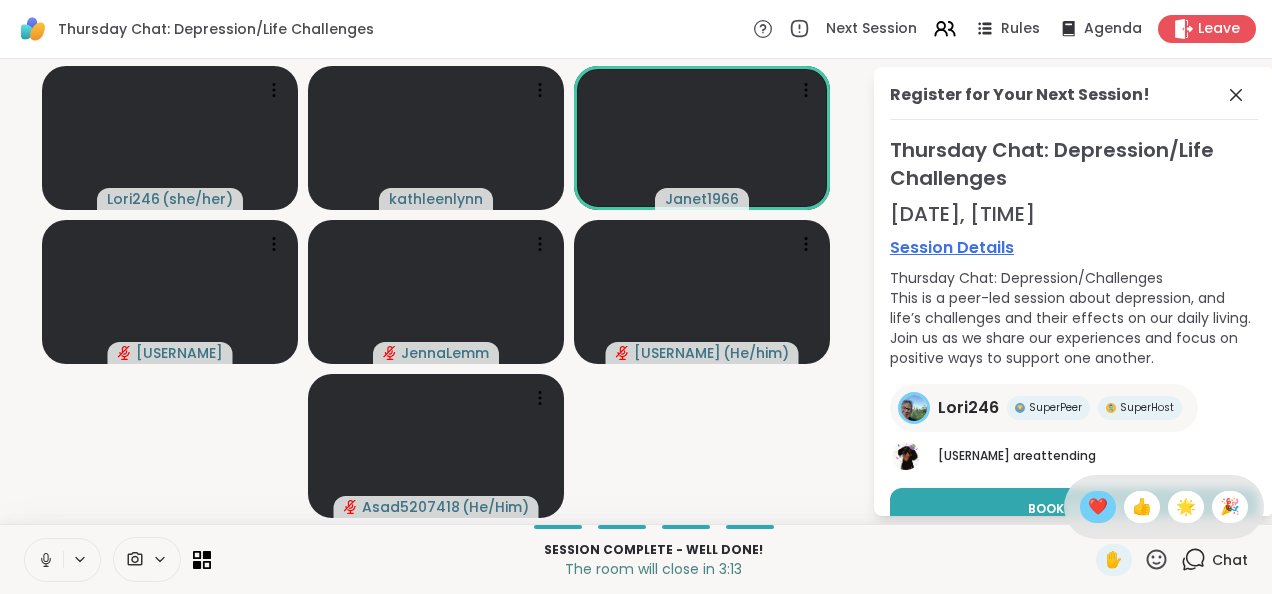 click on "❤️" at bounding box center (1098, 507) 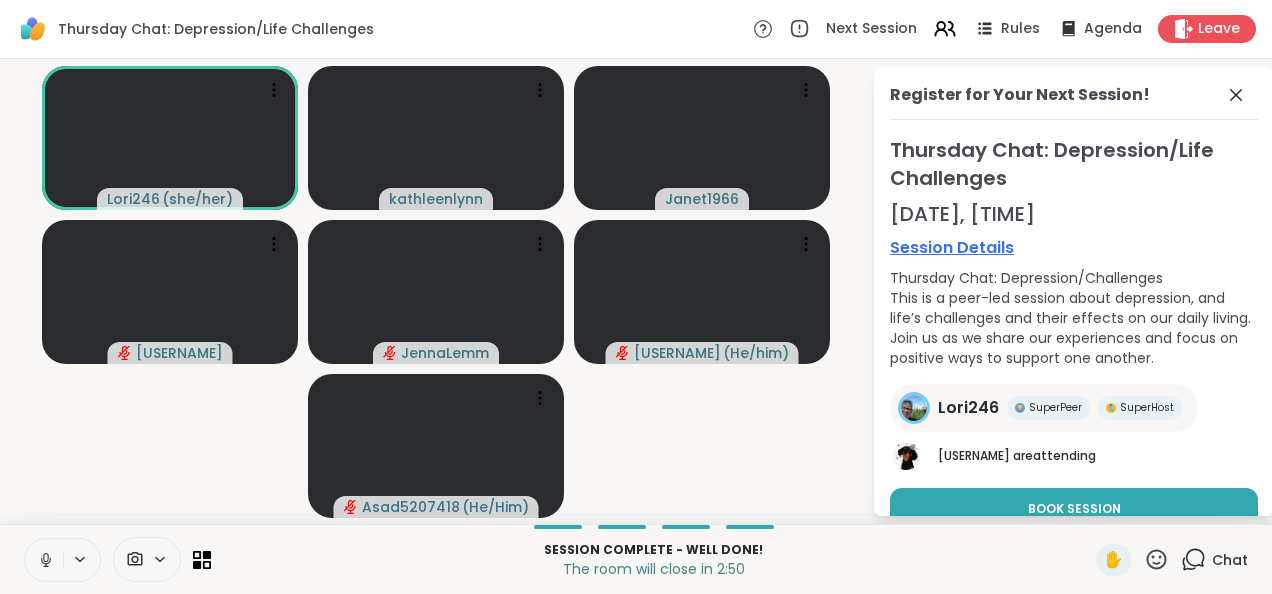 click 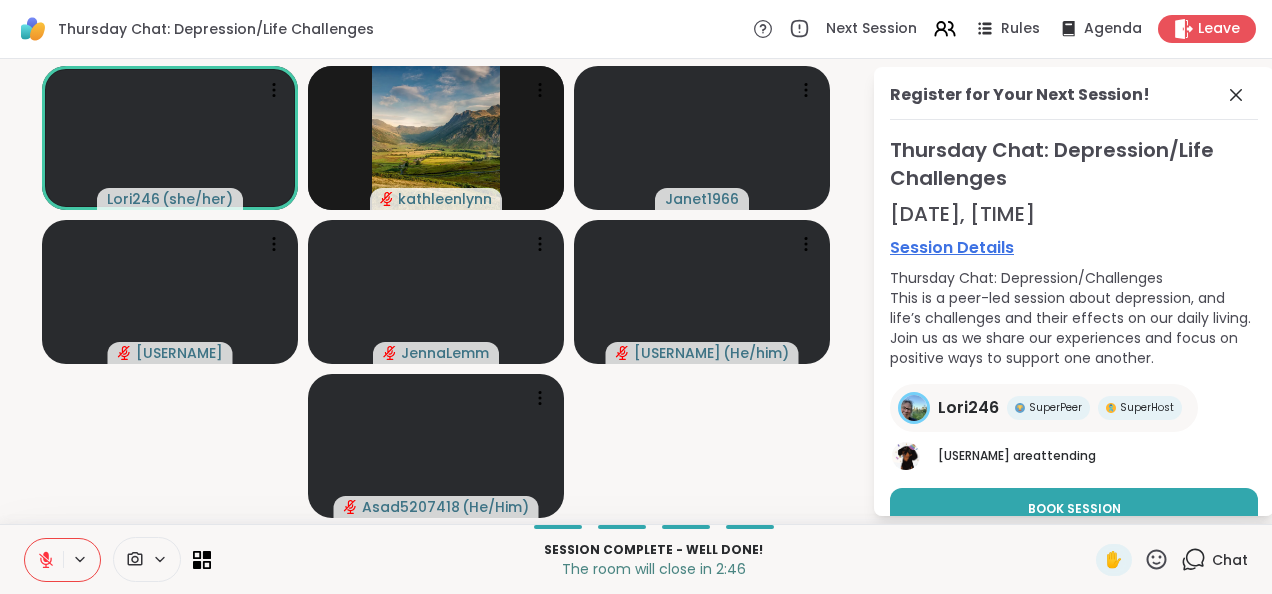 click 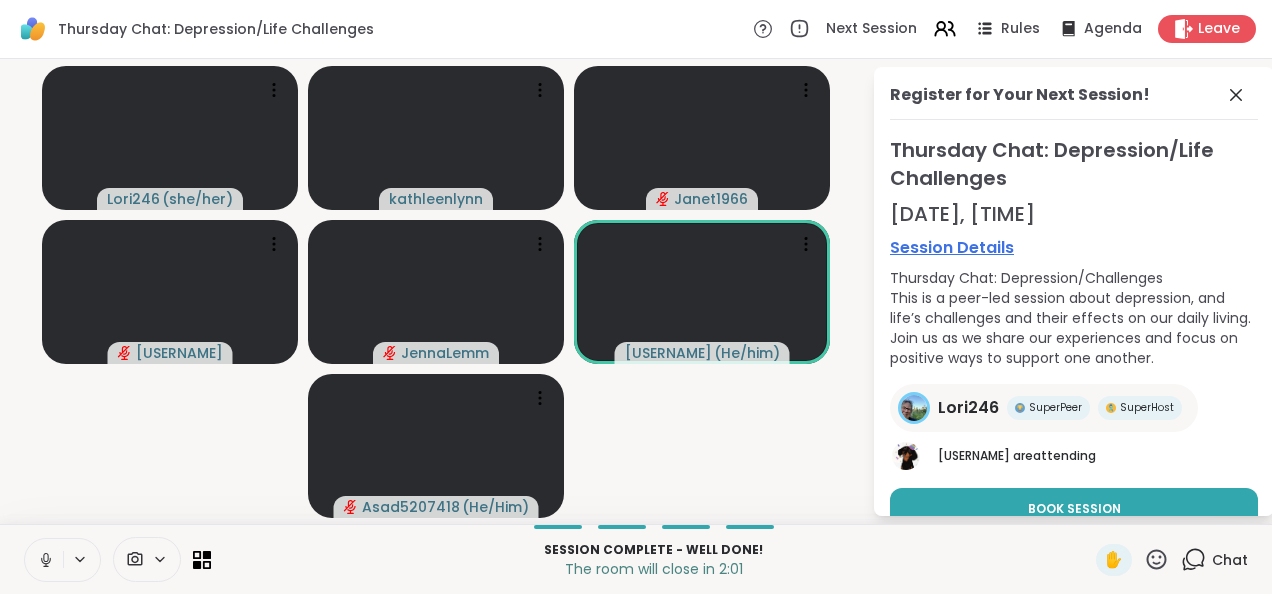 click 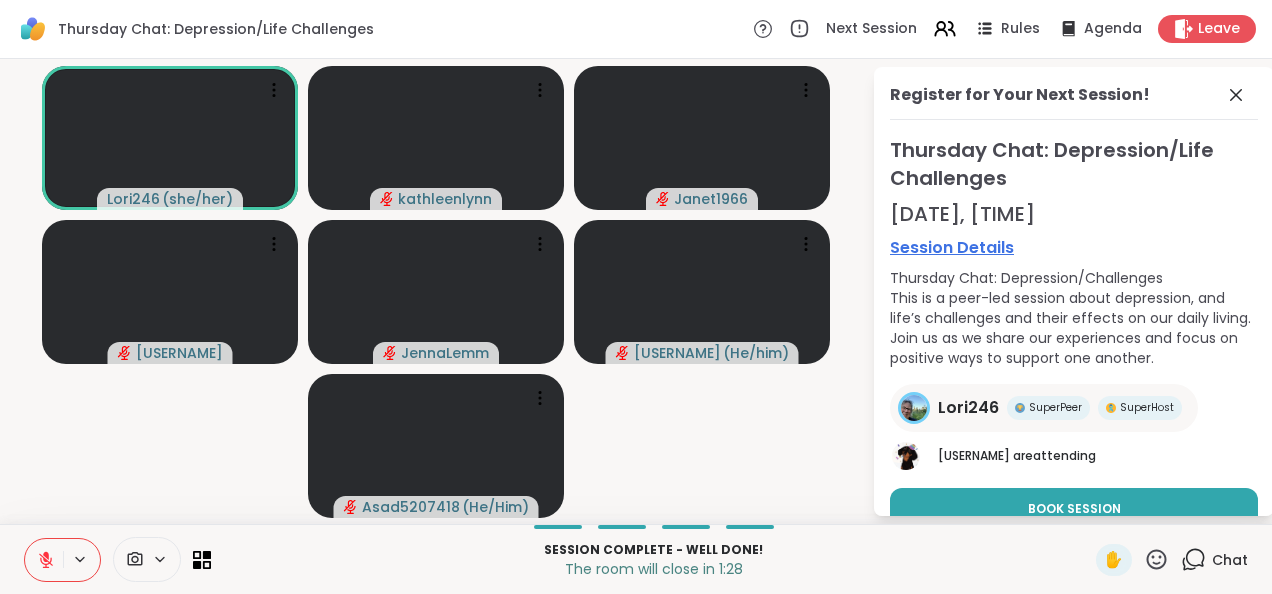 click 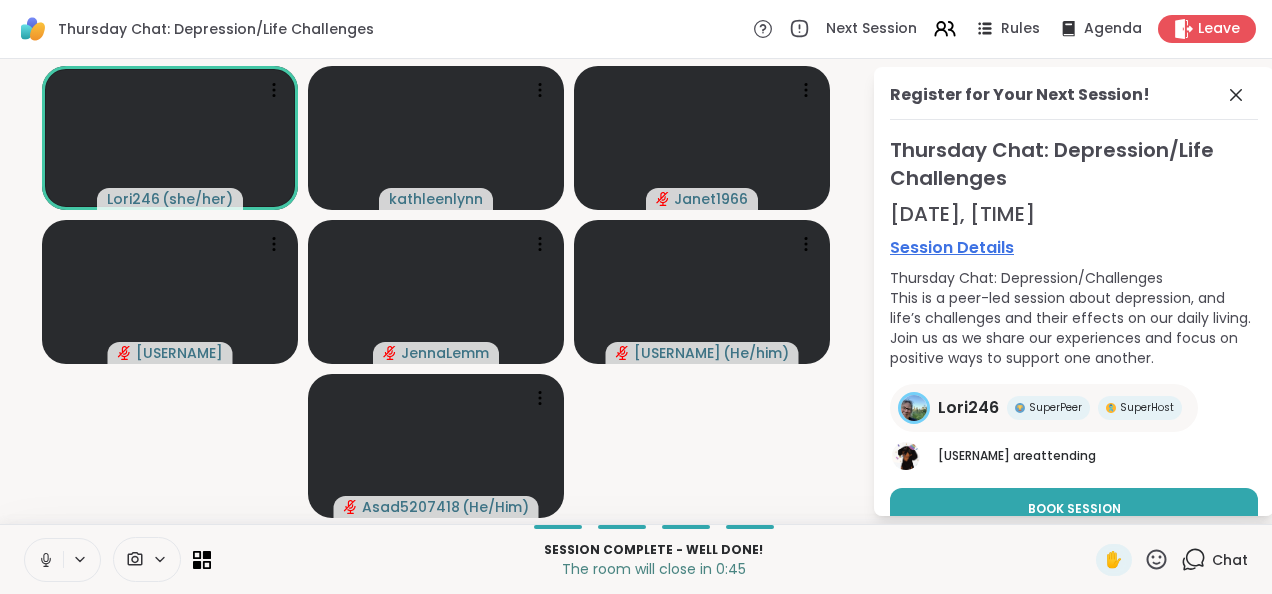 click at bounding box center [44, 560] 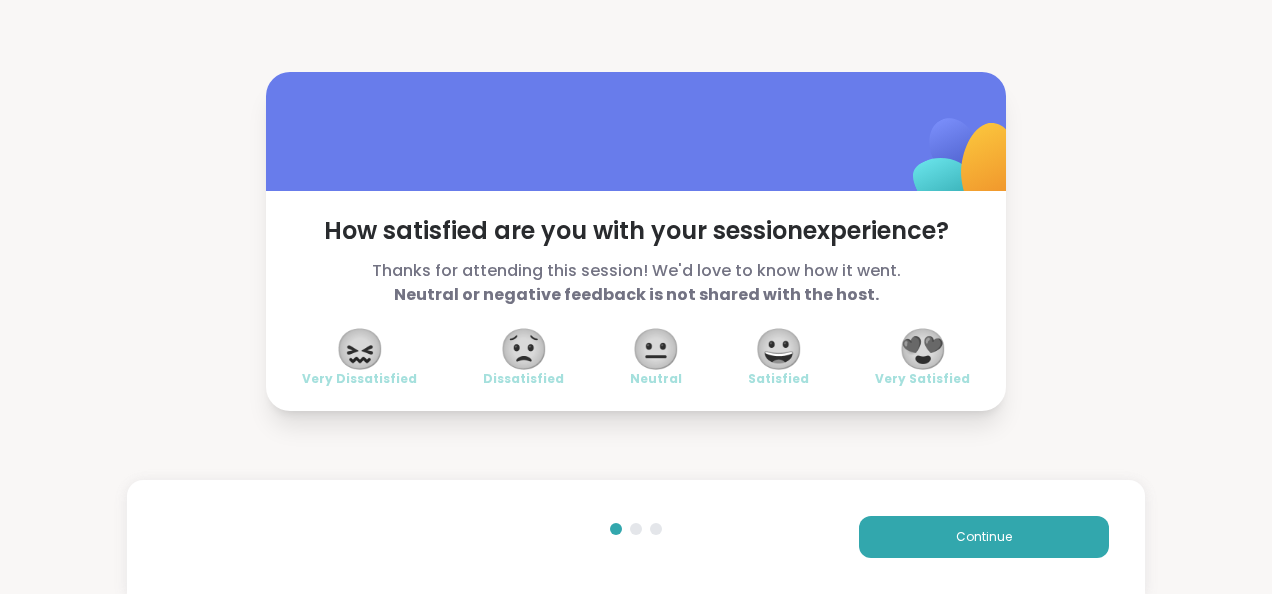 click on "😍" at bounding box center (923, 349) 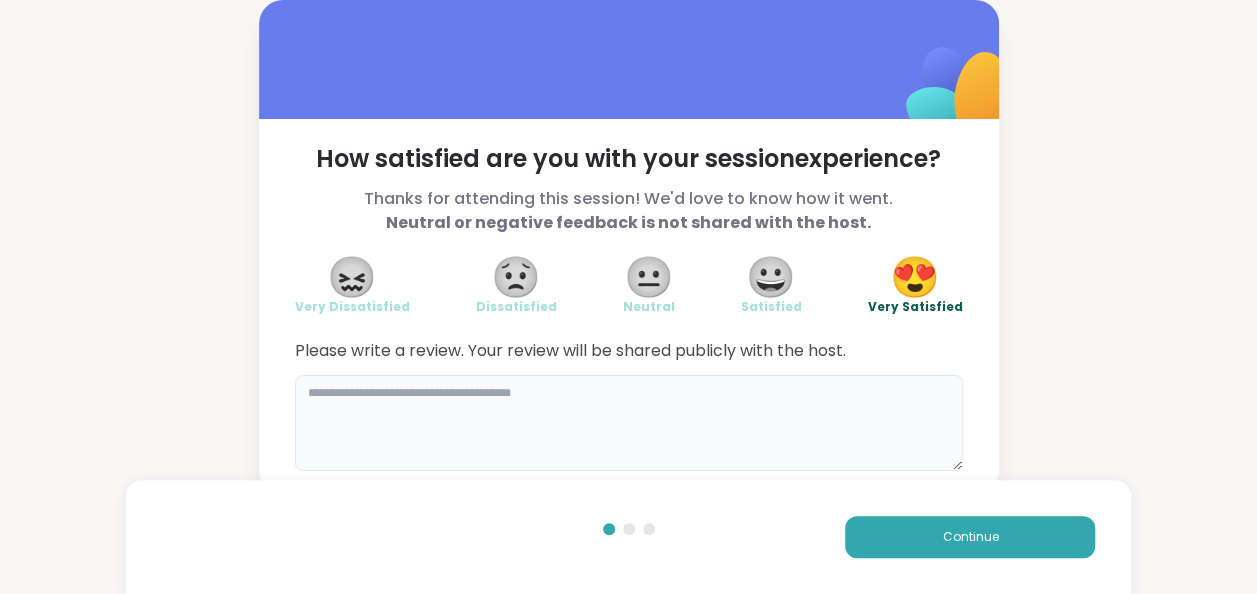 click at bounding box center [629, 423] 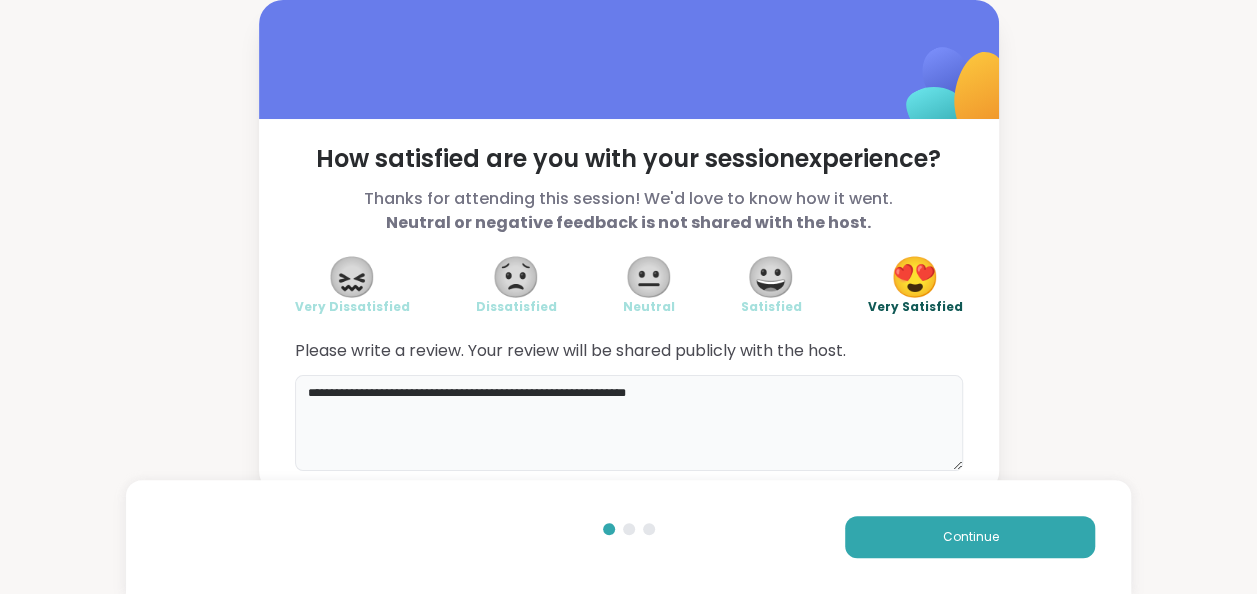 type on "**********" 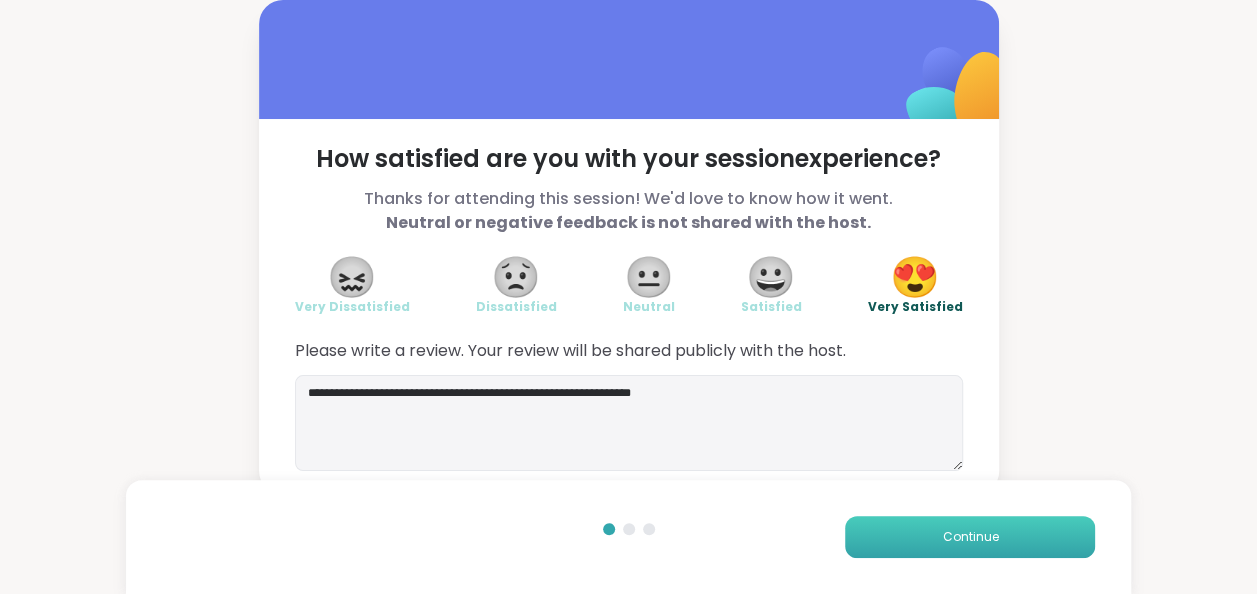 click on "Continue" at bounding box center (970, 537) 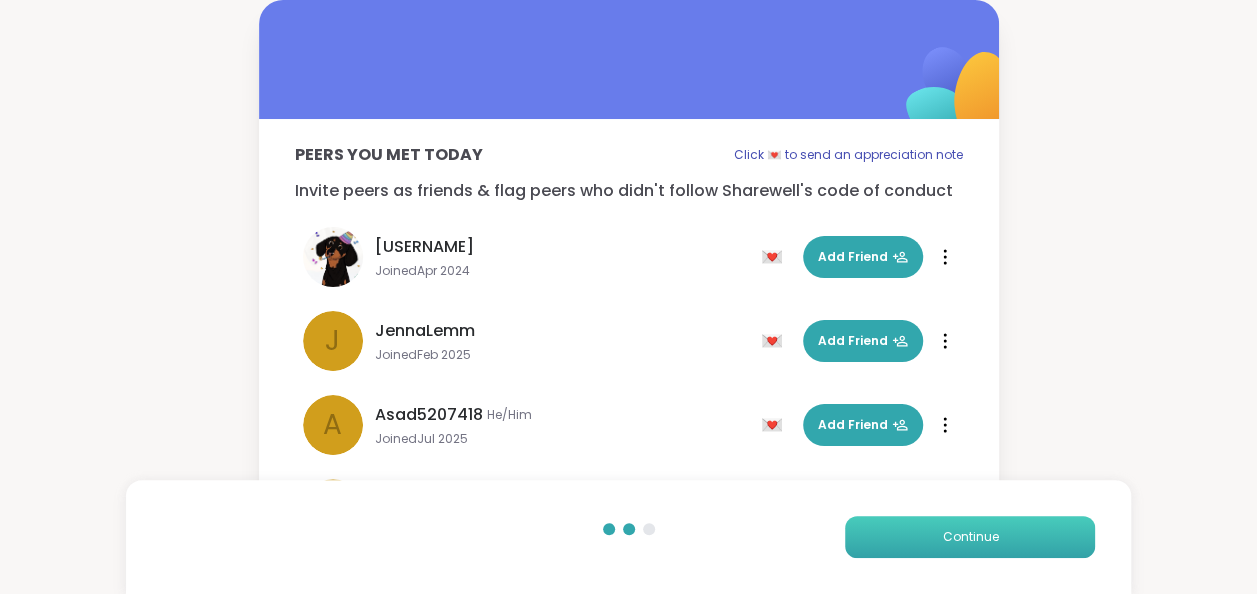 click on "Continue" at bounding box center [970, 537] 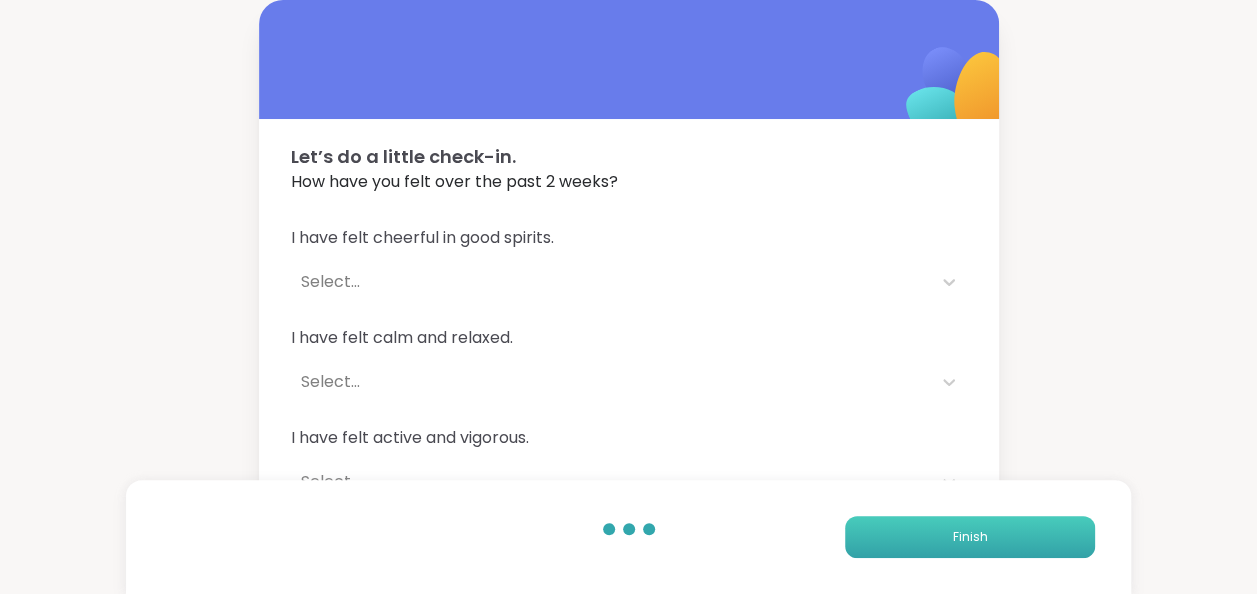 click on "Finish" at bounding box center [970, 537] 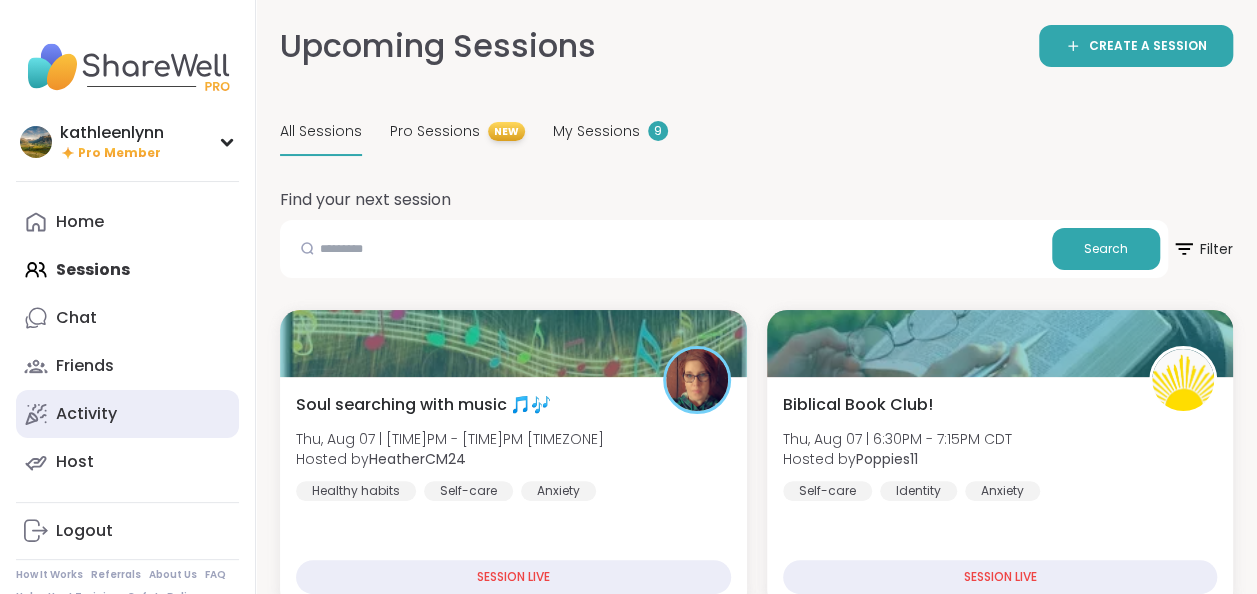click on "Activity" at bounding box center [86, 414] 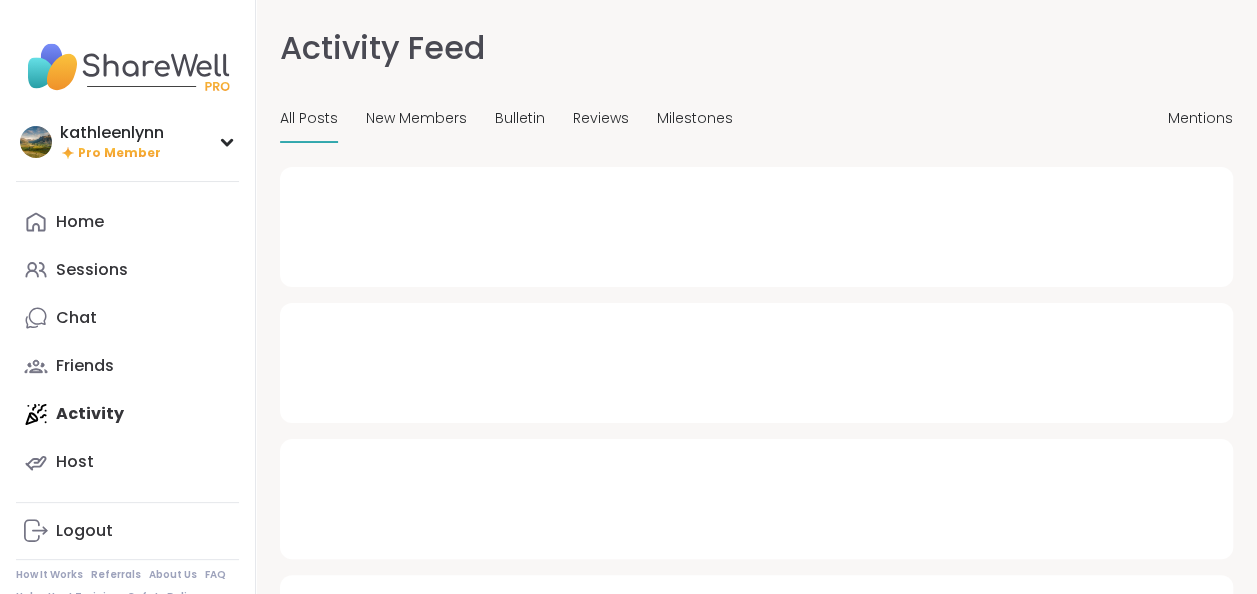 type on "*" 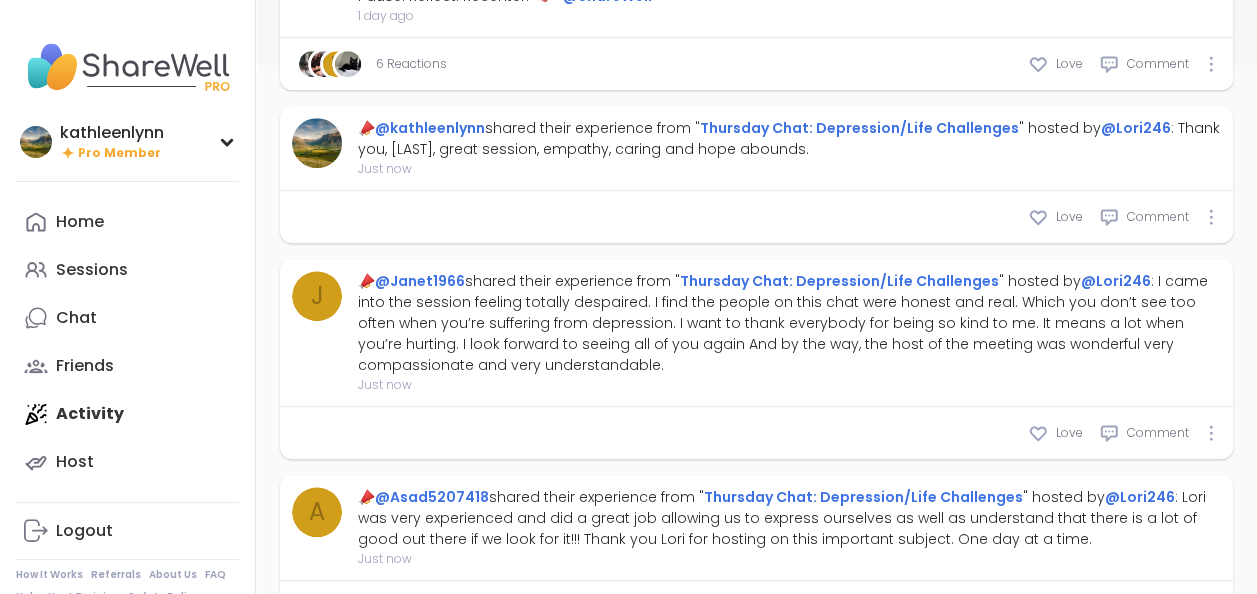 scroll, scrollTop: 575, scrollLeft: 0, axis: vertical 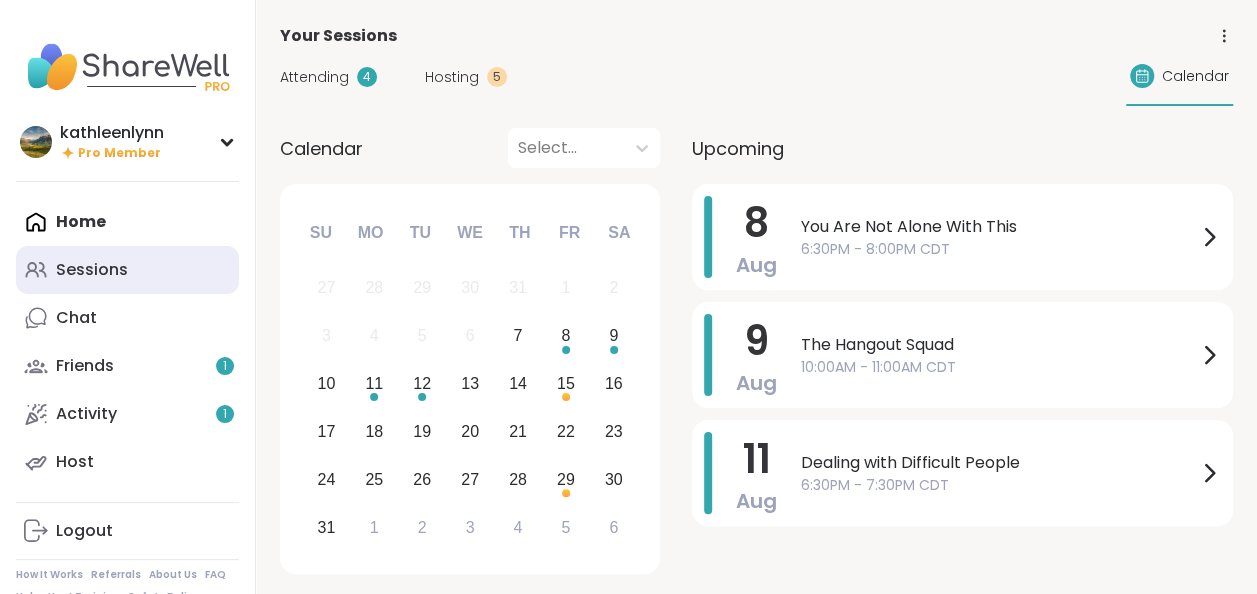 click on "Sessions" at bounding box center [92, 270] 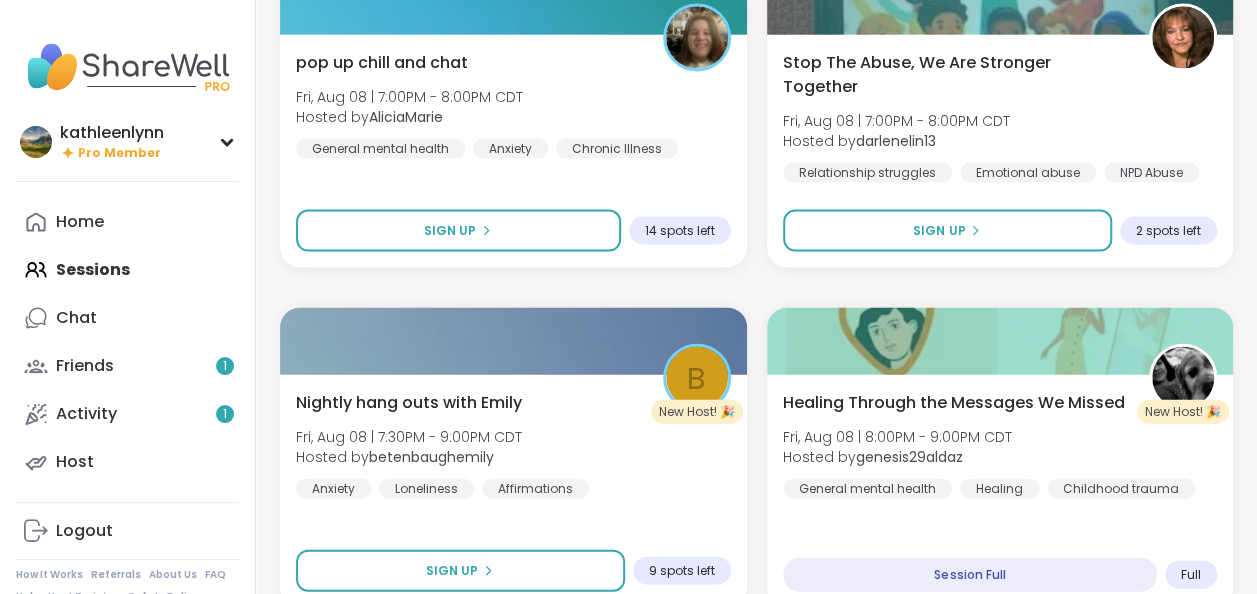 scroll, scrollTop: 5878, scrollLeft: 0, axis: vertical 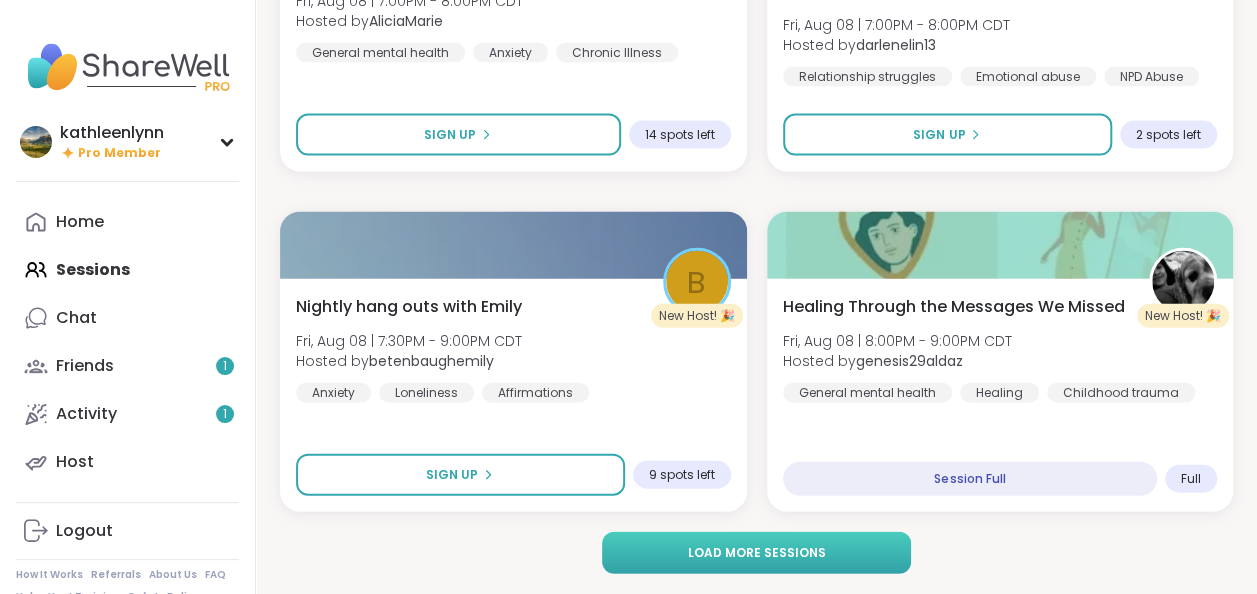 click on "Load more sessions" at bounding box center (757, 553) 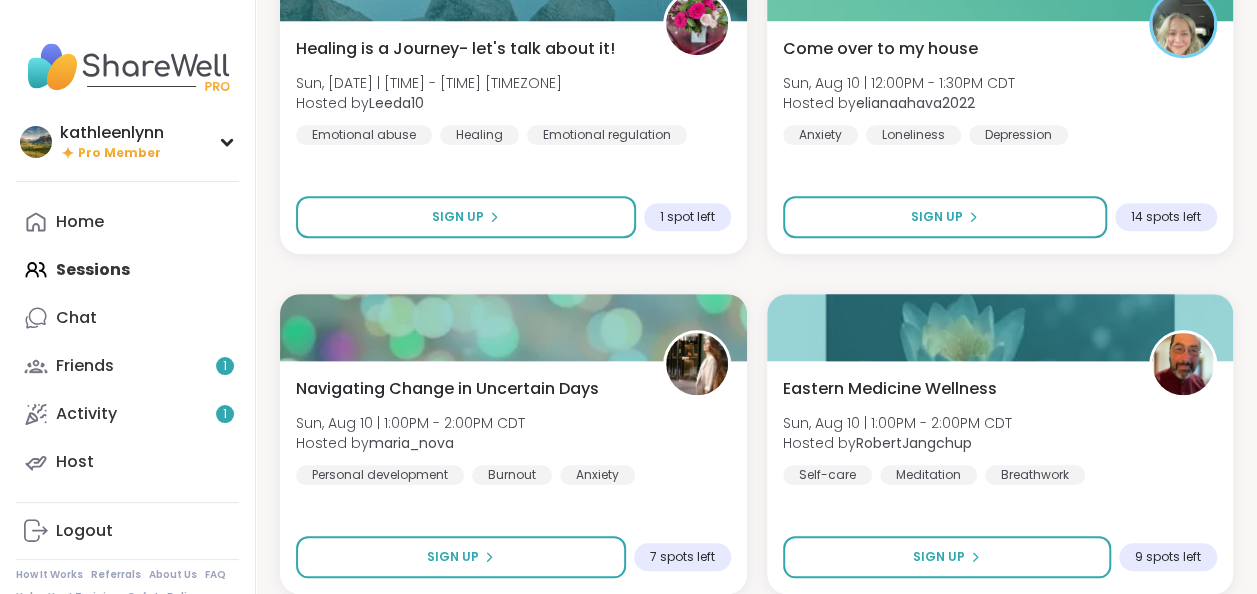scroll, scrollTop: 11998, scrollLeft: 0, axis: vertical 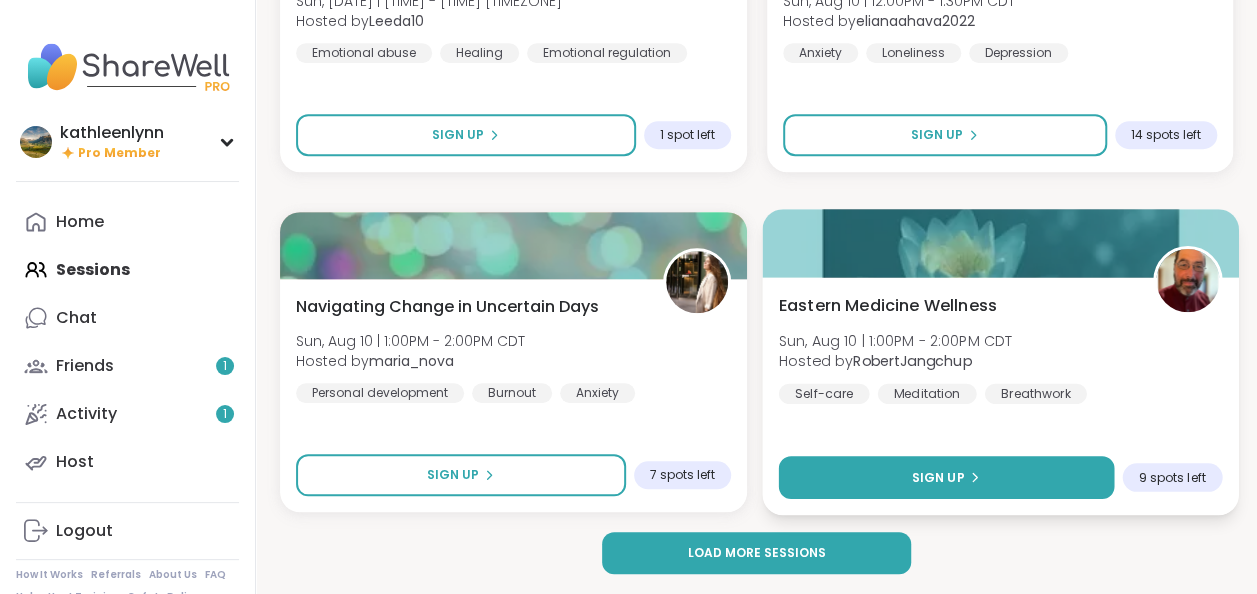 click on "Sign Up" at bounding box center (945, 477) 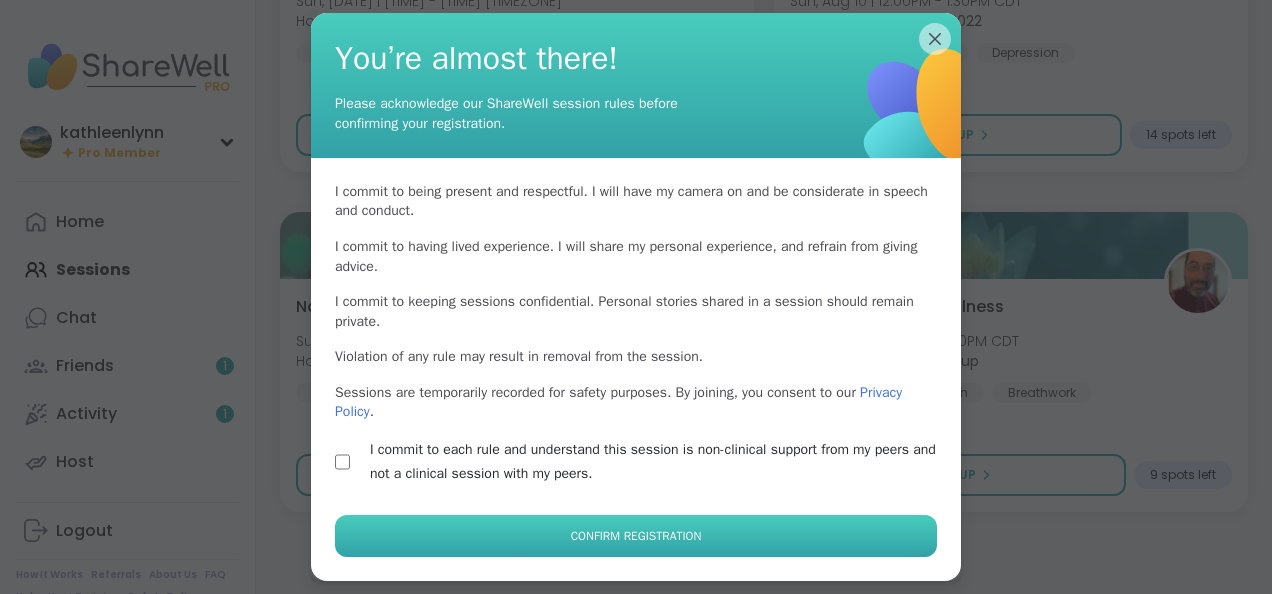 click on "Confirm Registration" at bounding box center (636, 536) 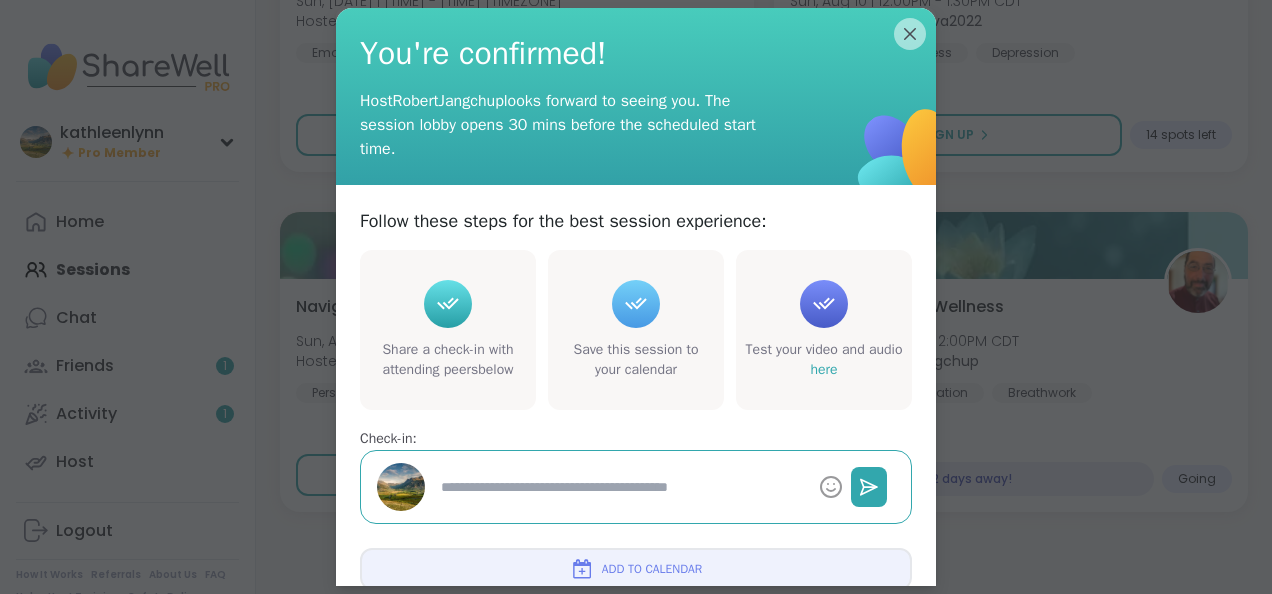 type on "*" 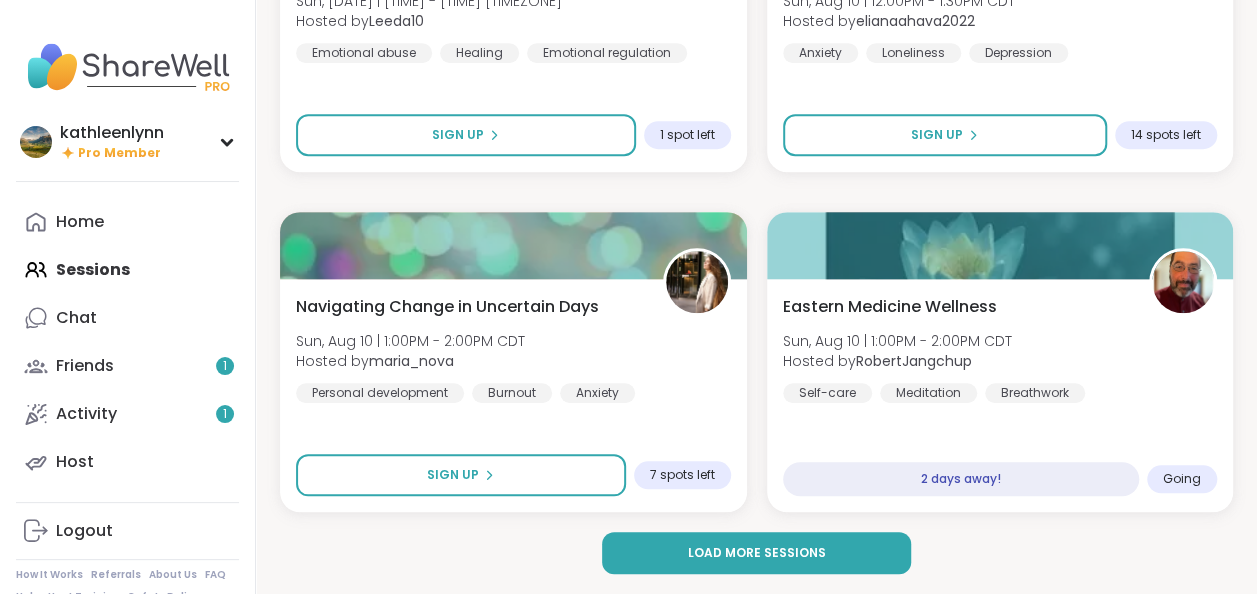 click on "Home Sessions Chat Friends 1 Activity 1 Host" at bounding box center (127, 342) 